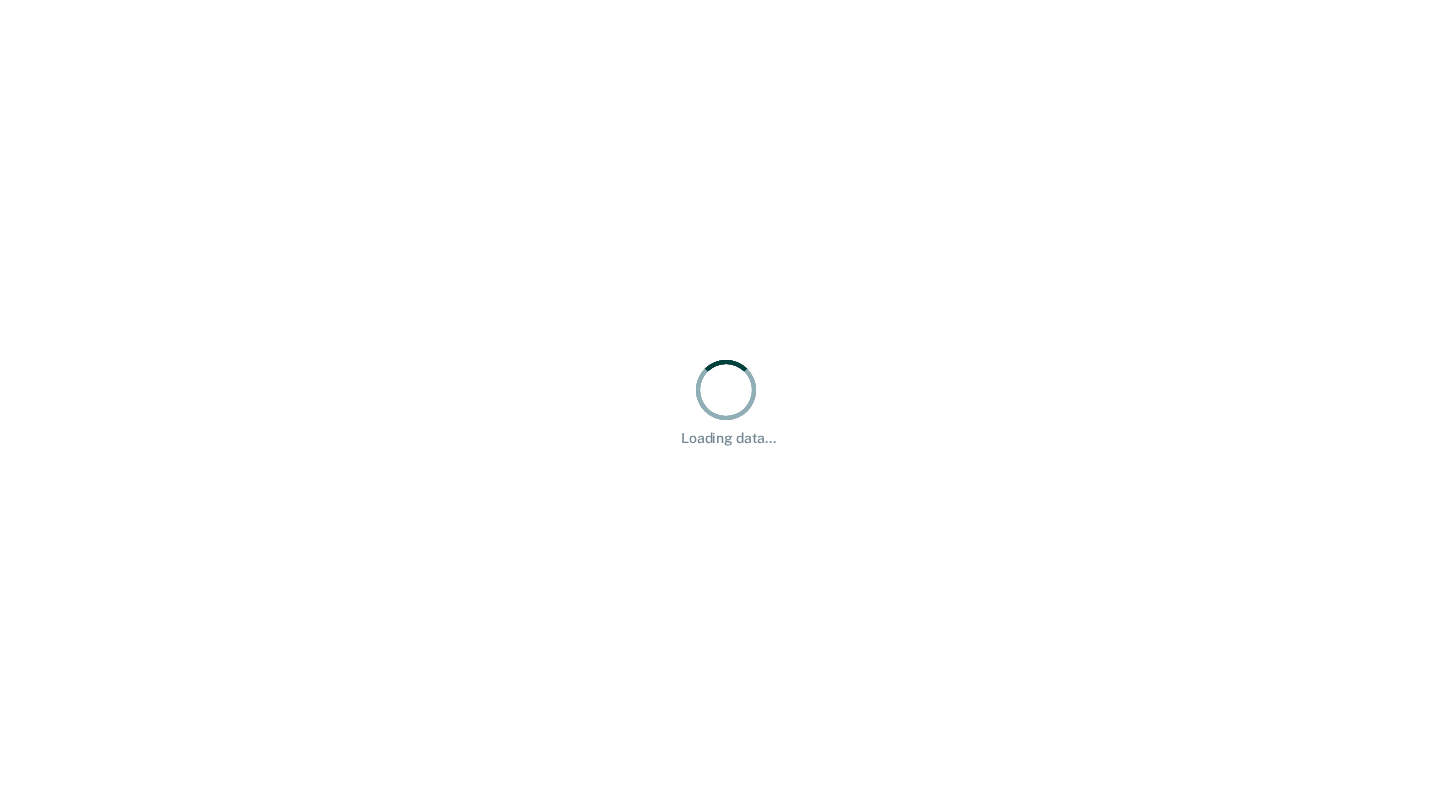 scroll, scrollTop: 0, scrollLeft: 0, axis: both 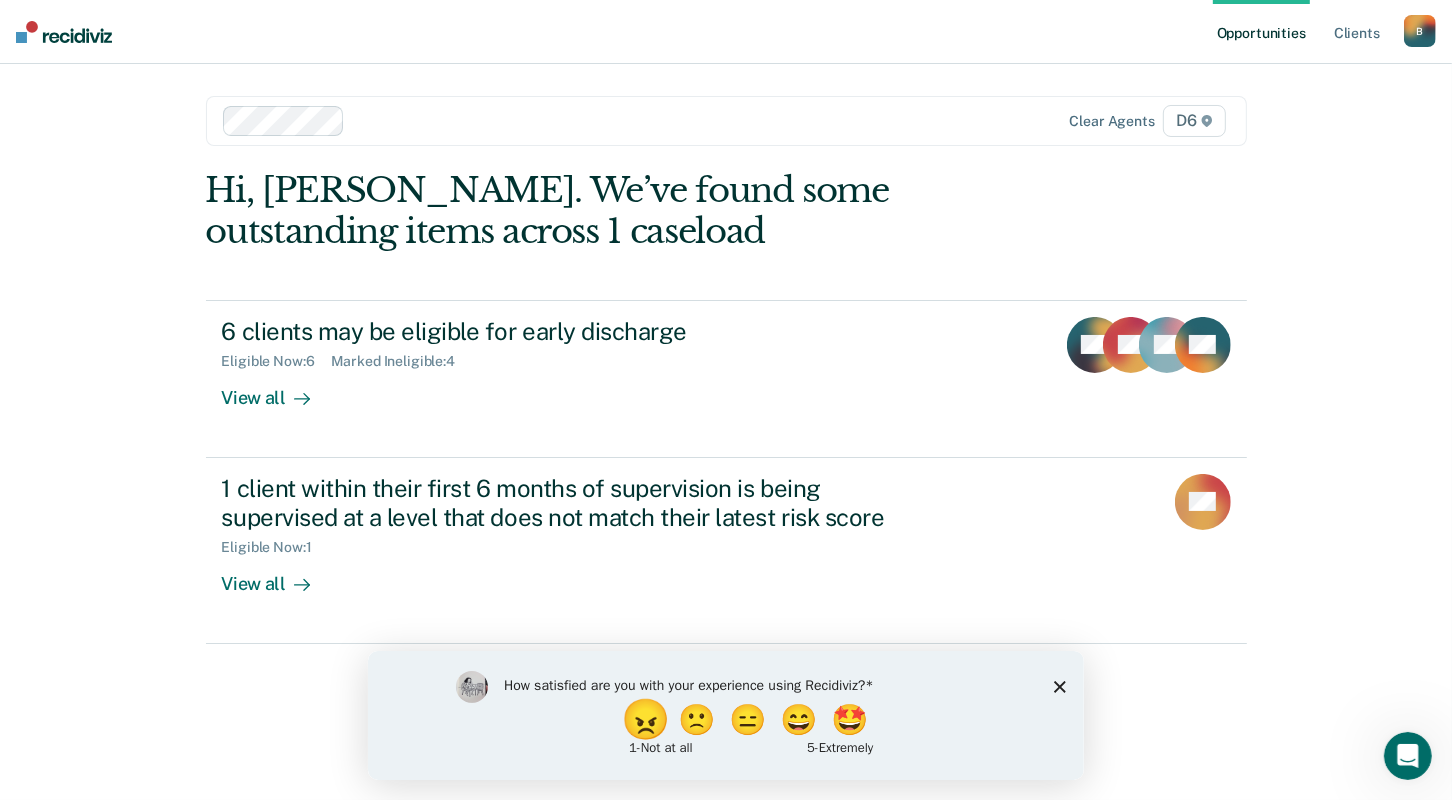 click on "😠" at bounding box center [647, 719] 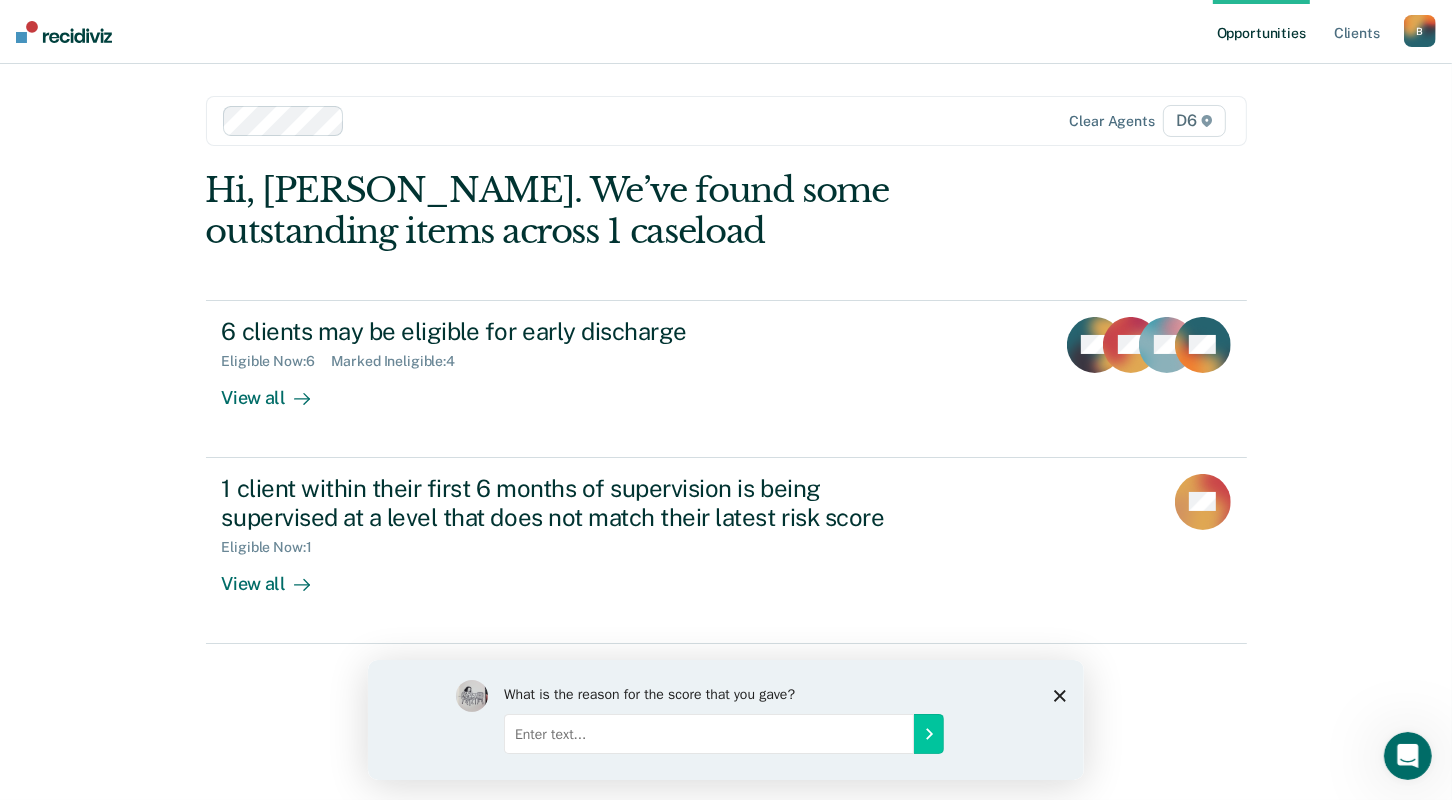 drag, startPoint x: 589, startPoint y: 741, endPoint x: 532, endPoint y: 732, distance: 57.706154 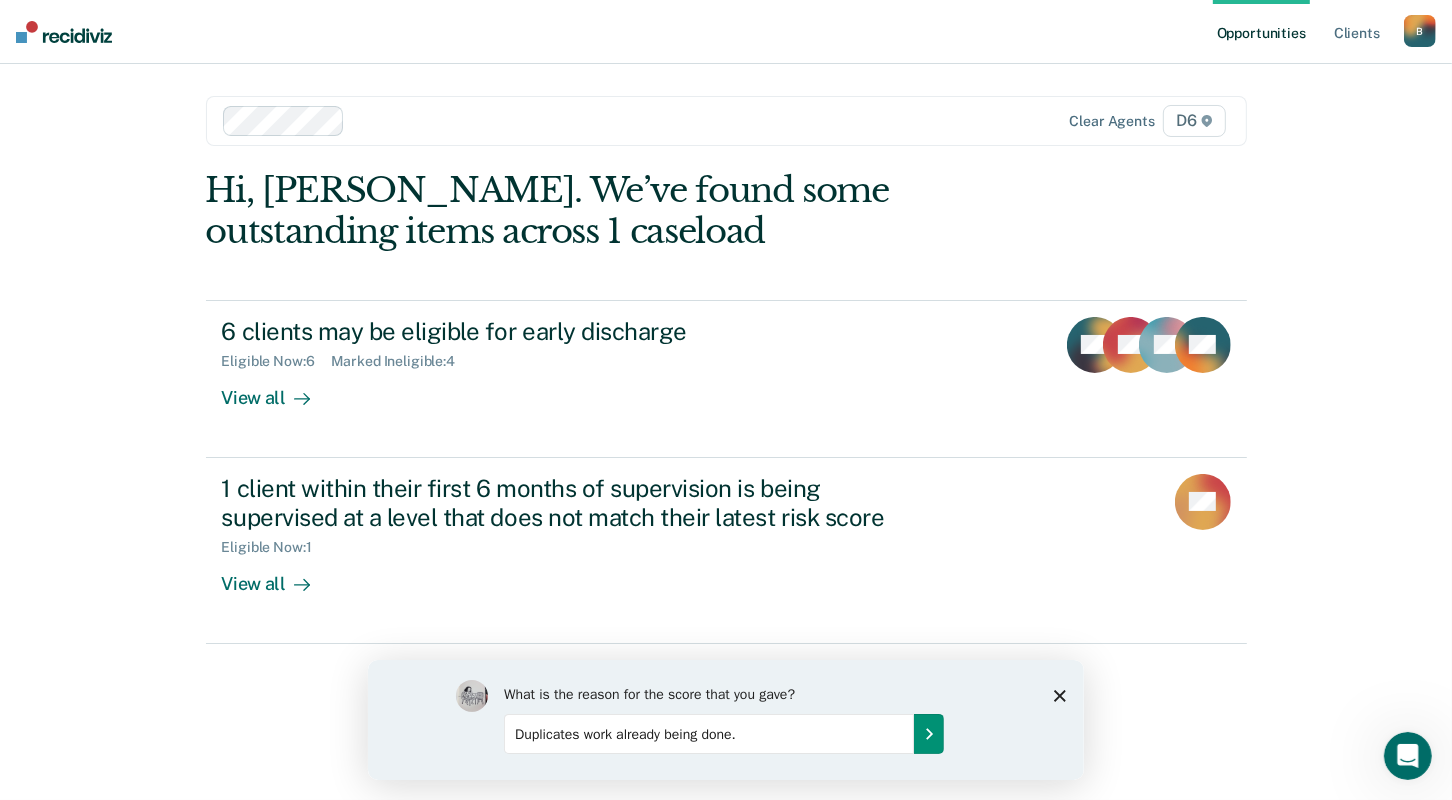 type on "Duplicates work already being done." 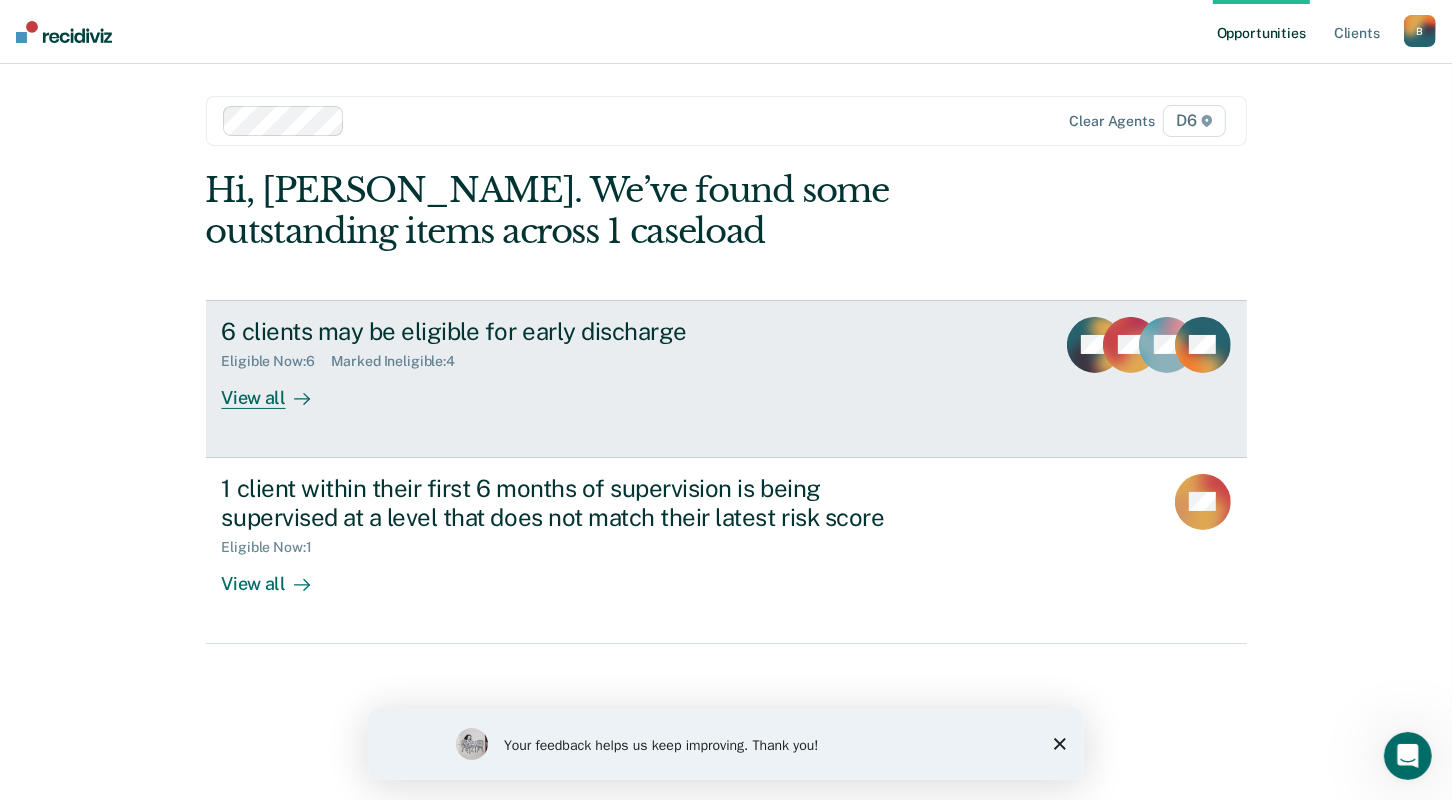 click on "View all" at bounding box center (278, 389) 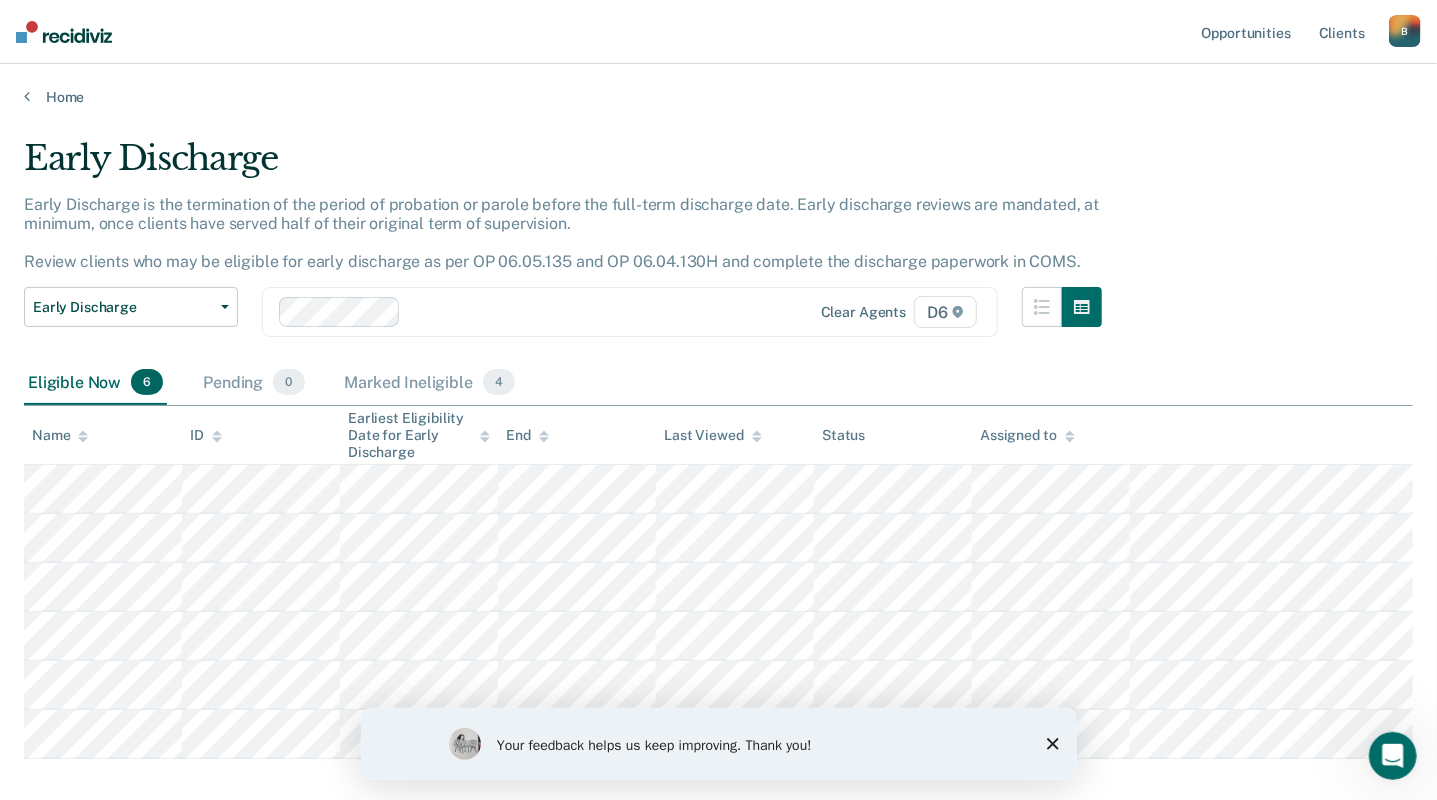 scroll, scrollTop: 101, scrollLeft: 0, axis: vertical 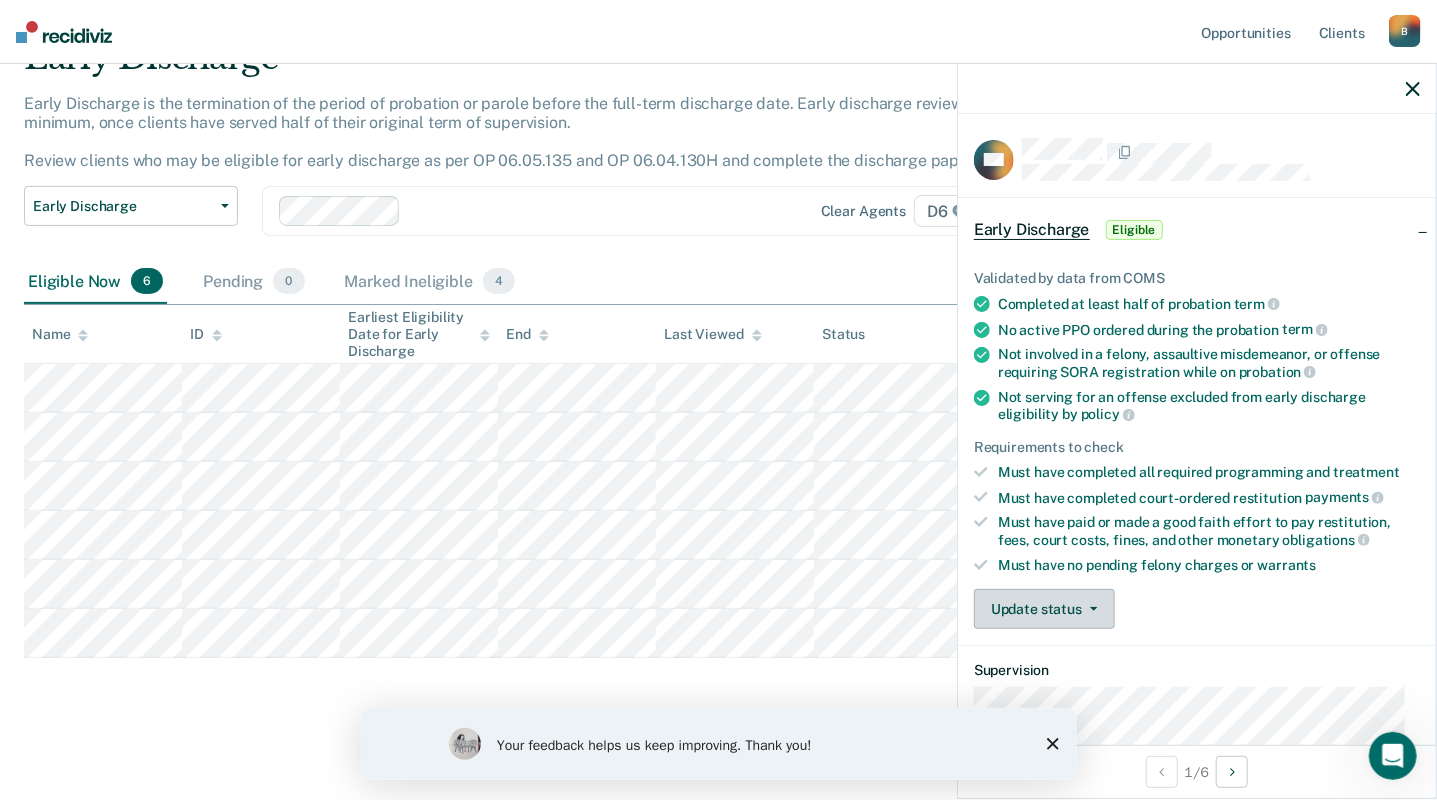 click on "Update status" at bounding box center [1044, 609] 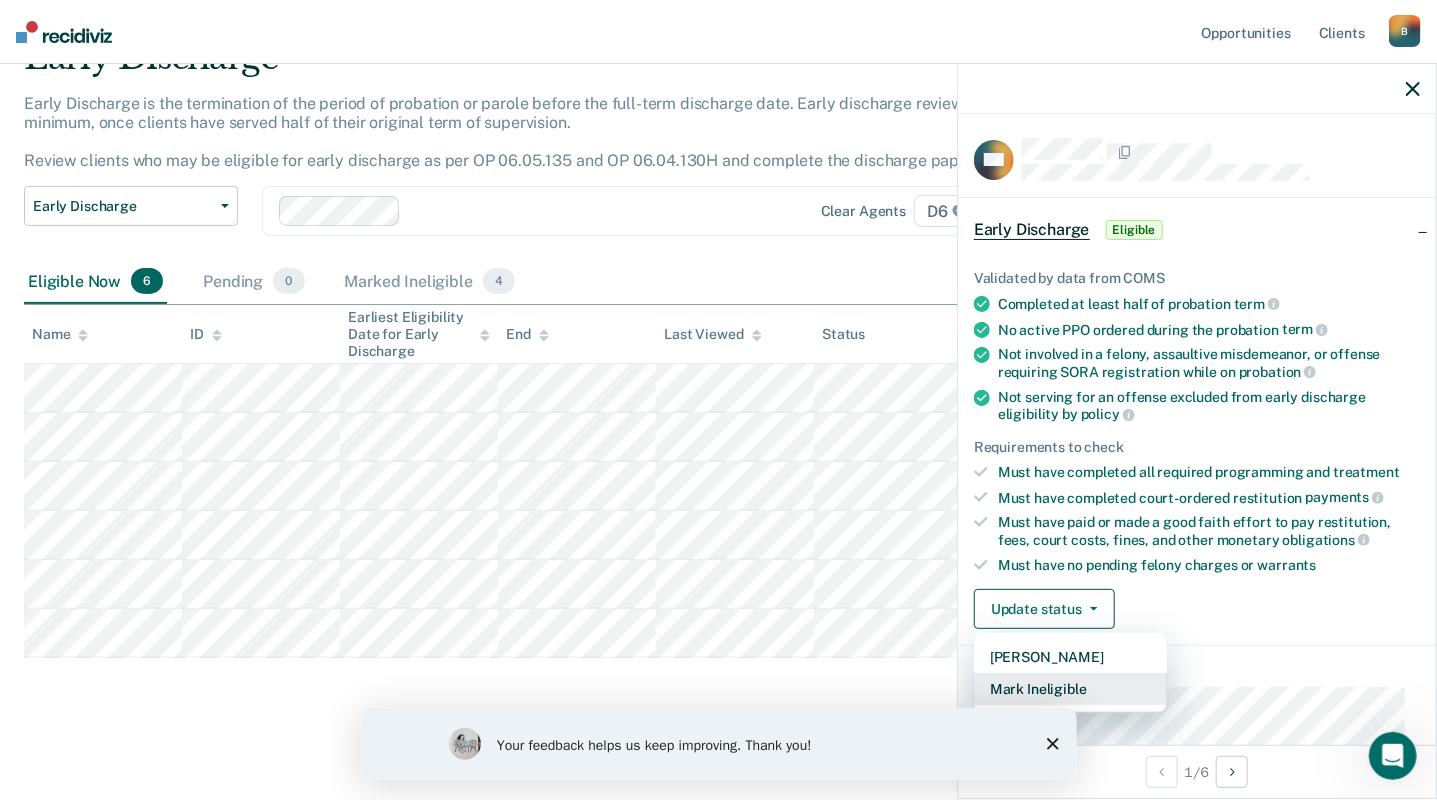 click on "Mark Ineligible" at bounding box center (1070, 689) 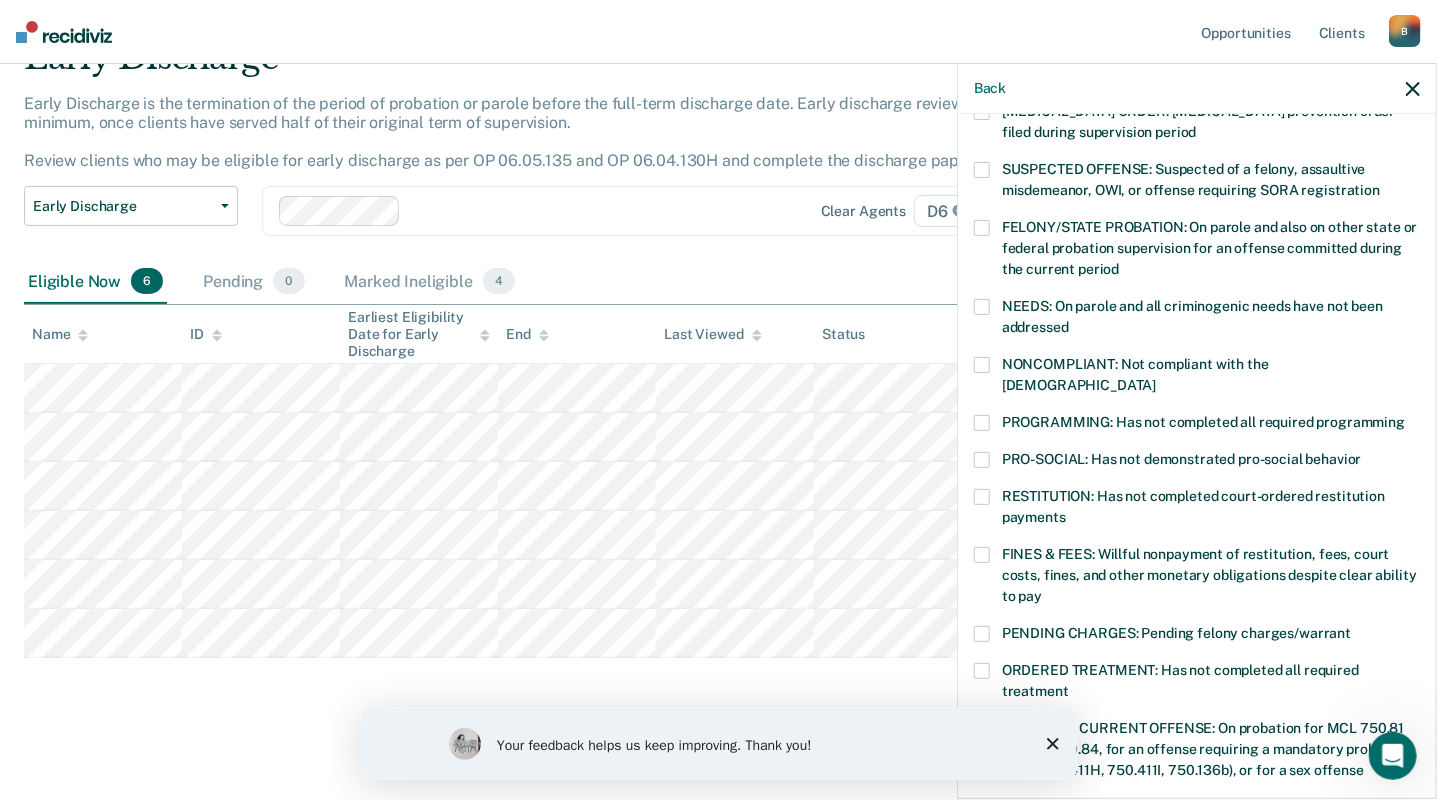 scroll, scrollTop: 199, scrollLeft: 0, axis: vertical 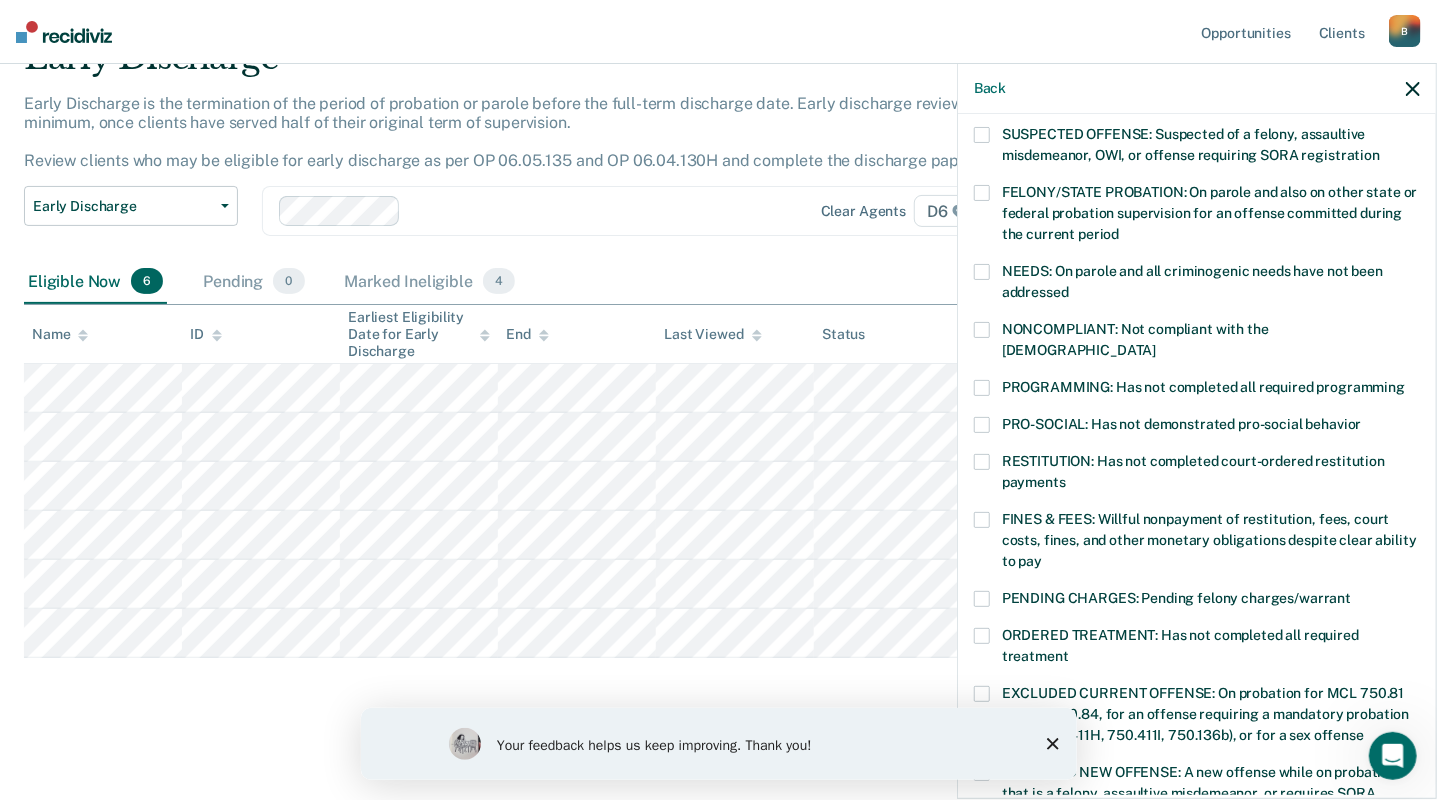 click at bounding box center [982, 520] 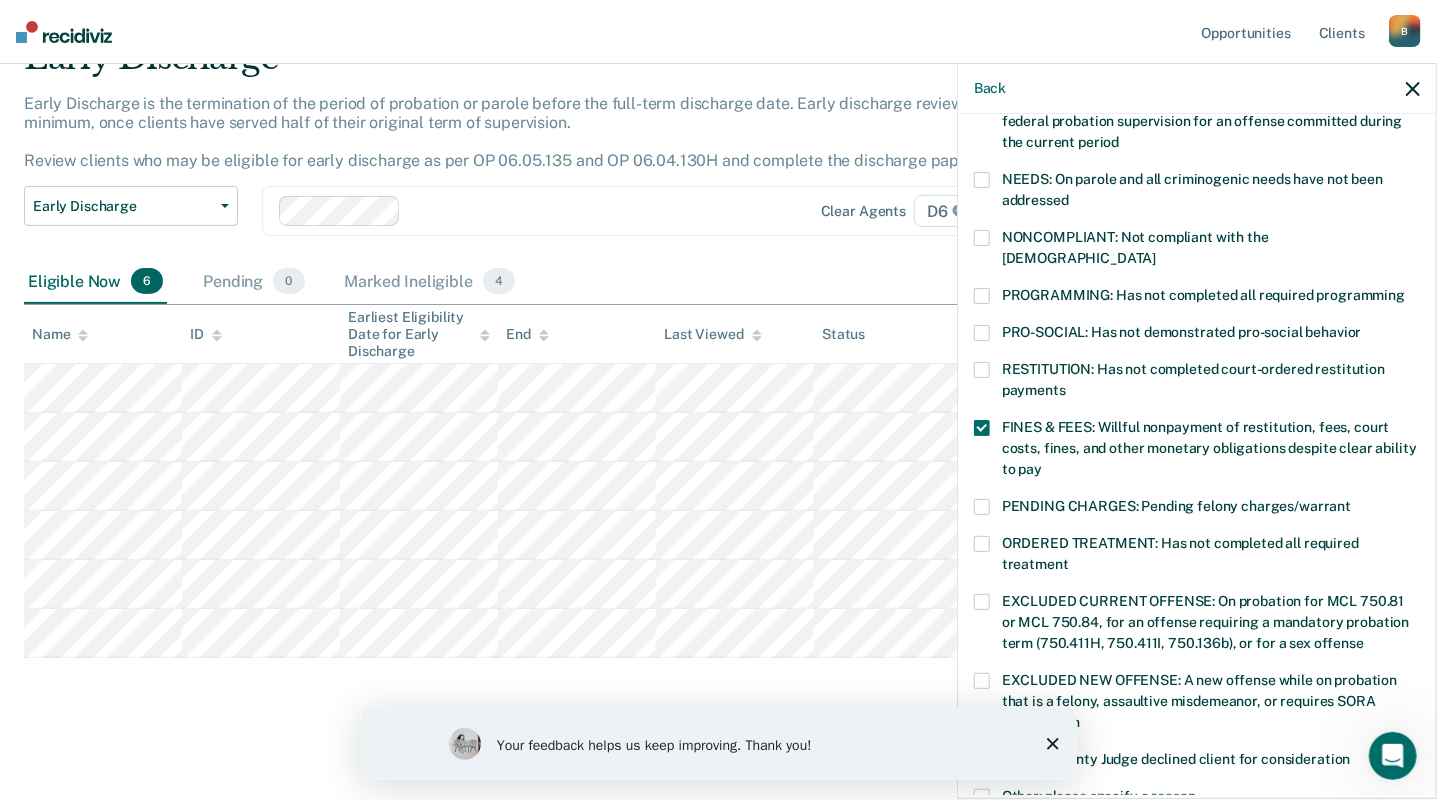 scroll, scrollTop: 576, scrollLeft: 0, axis: vertical 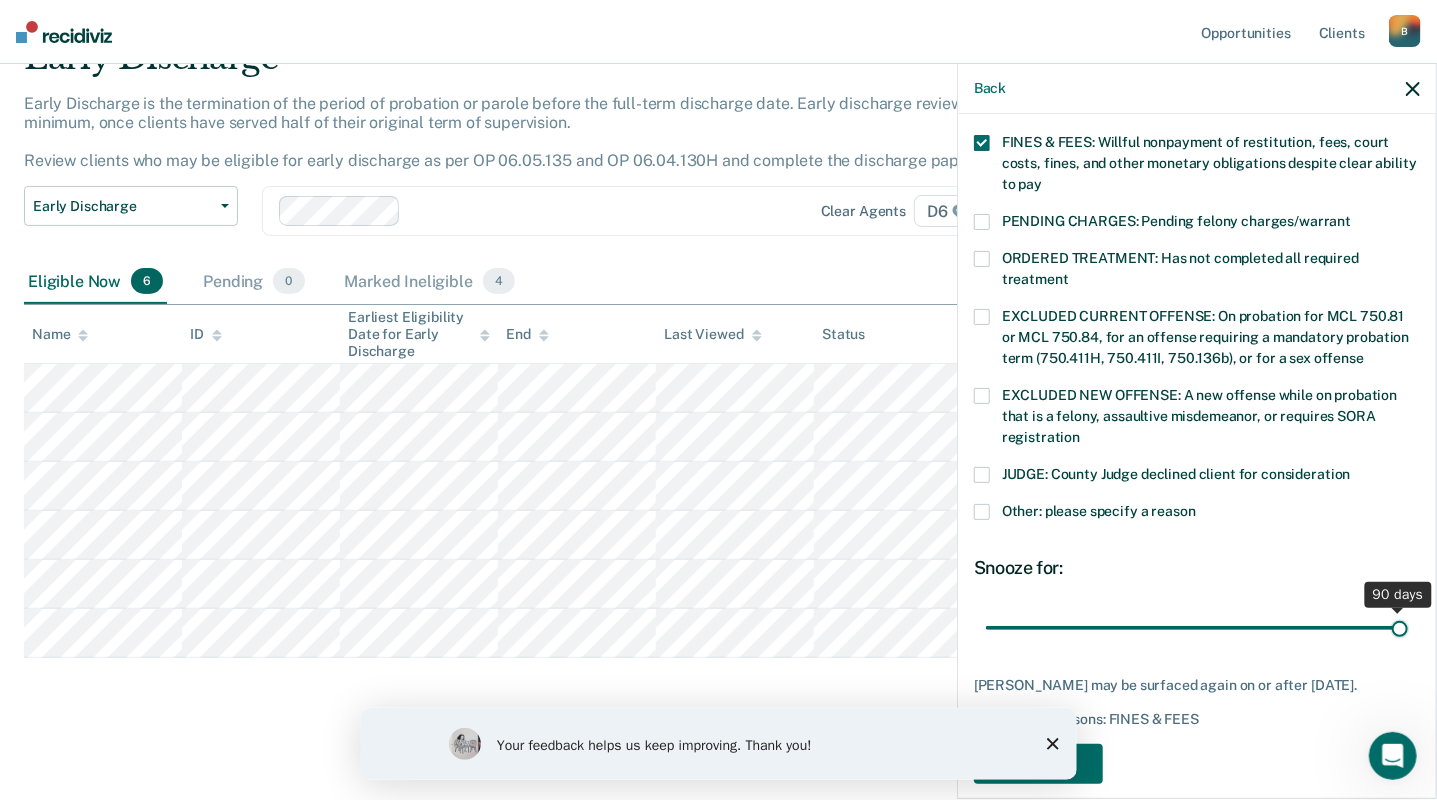 drag, startPoint x: 1124, startPoint y: 603, endPoint x: 1479, endPoint y: 583, distance: 355.56293 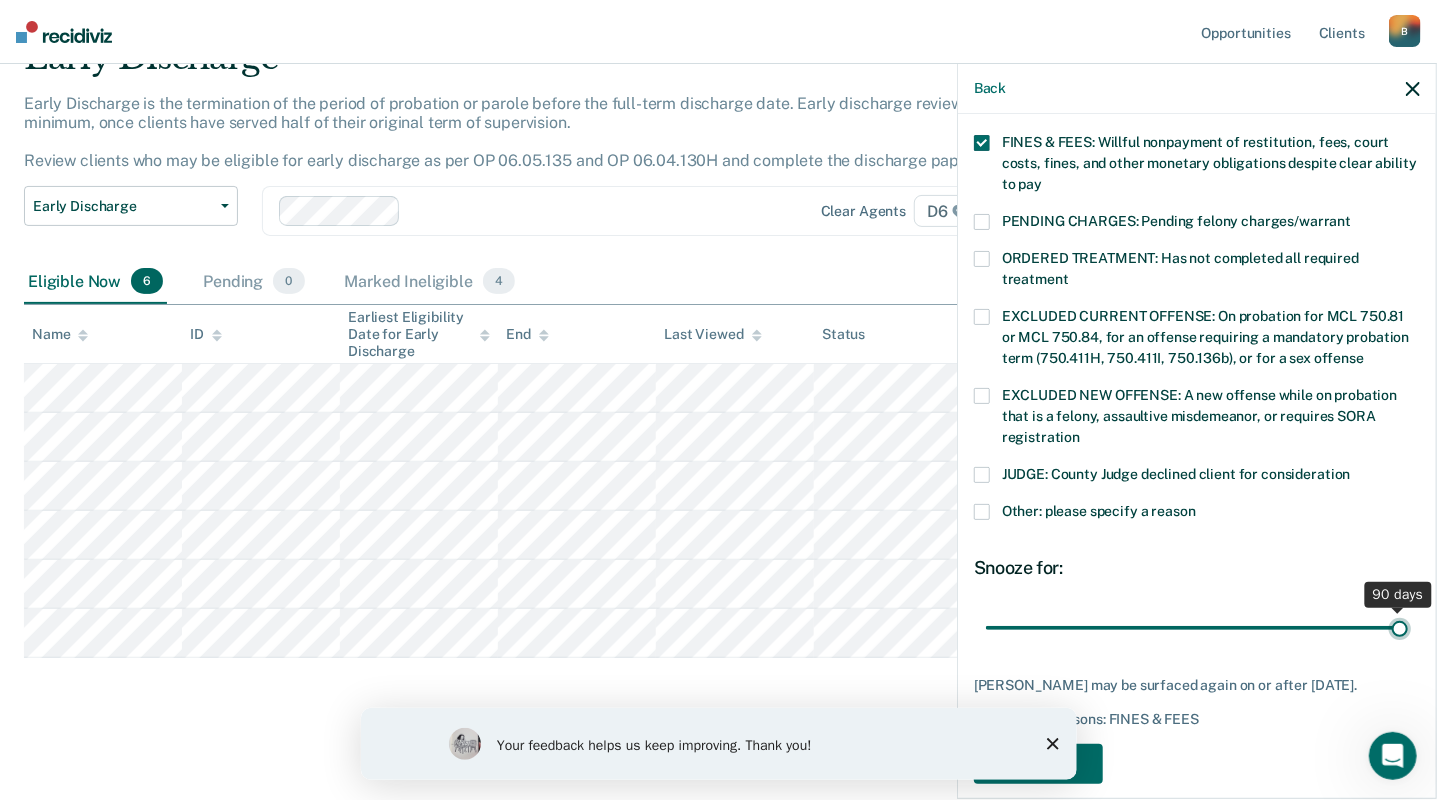 type on "90" 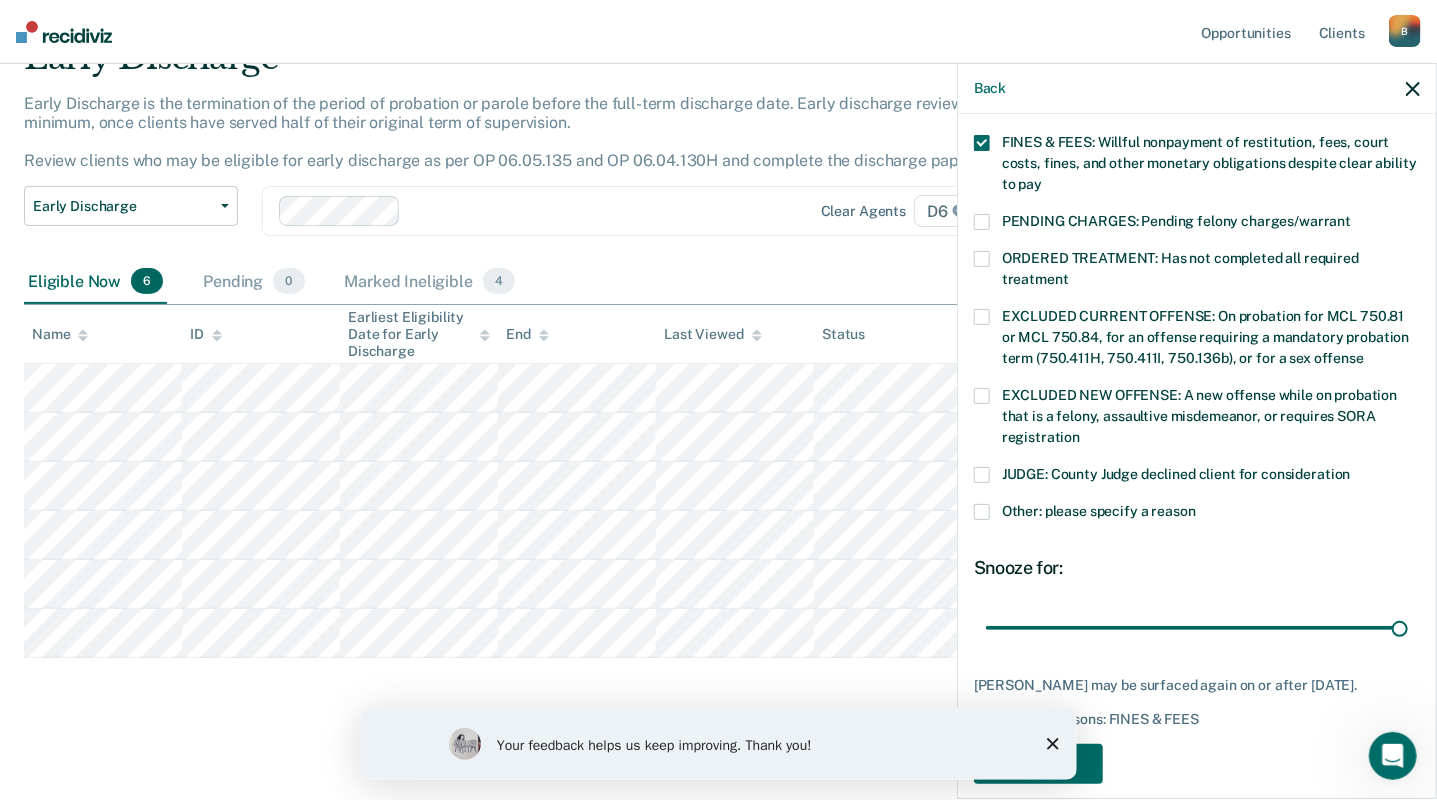 click 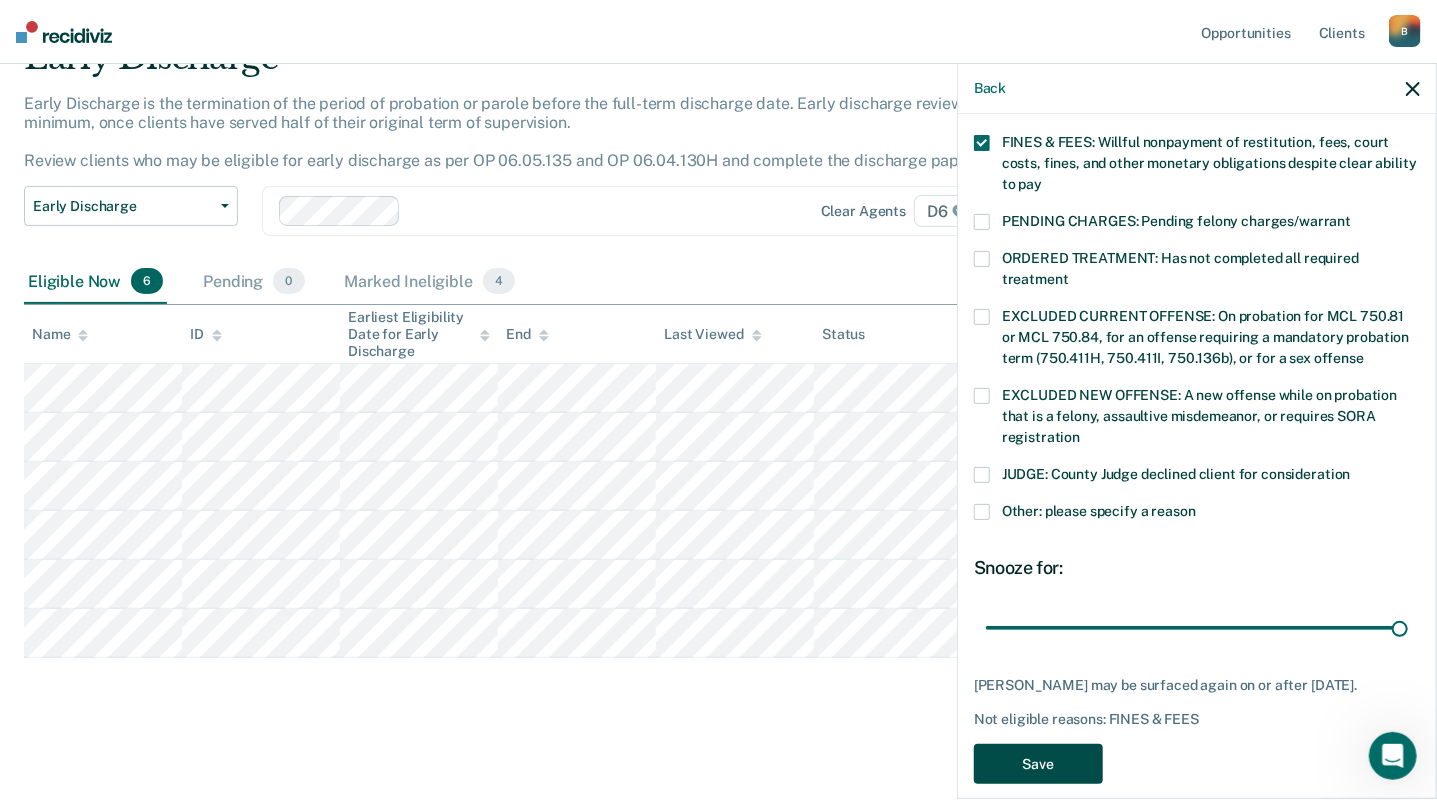 click on "Save" at bounding box center (1038, 764) 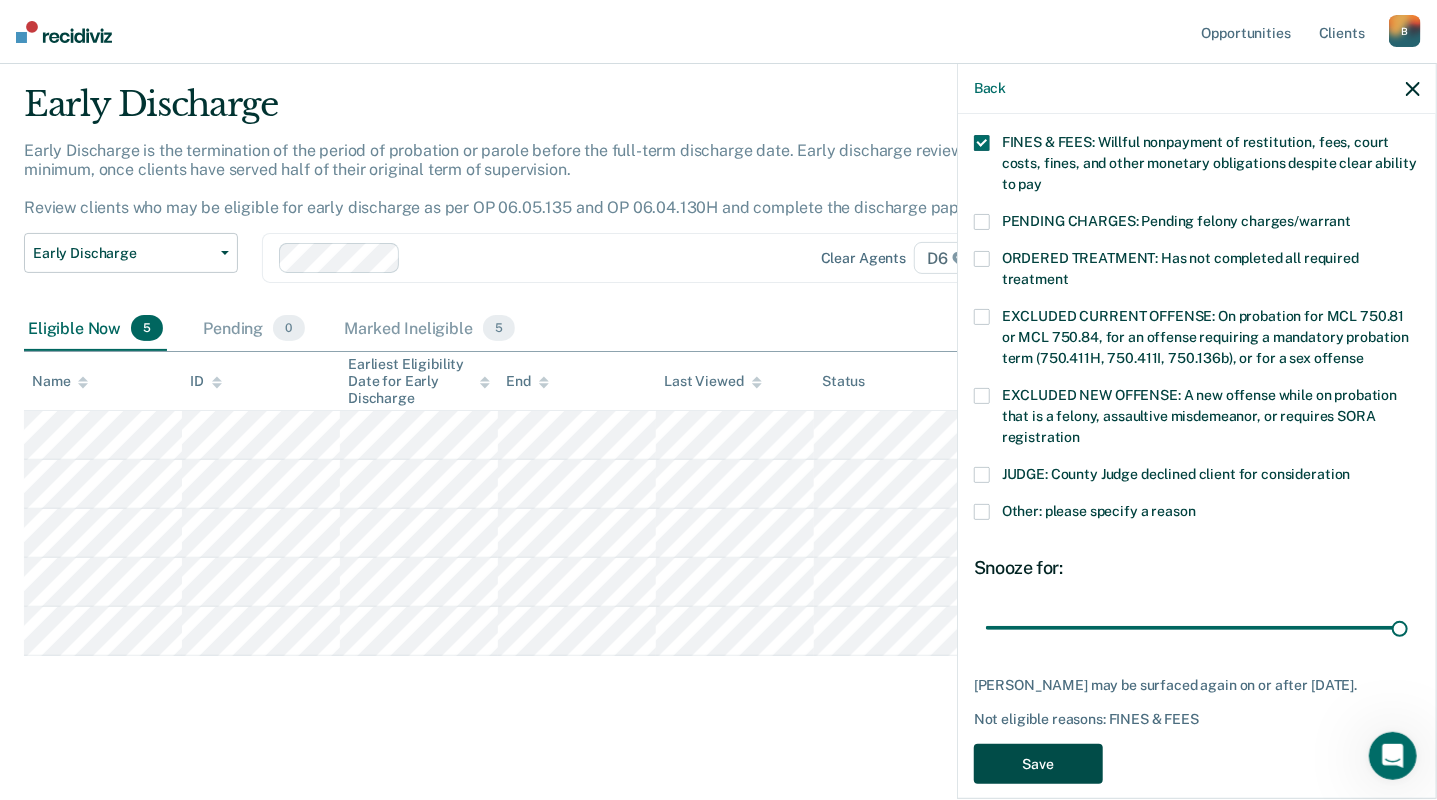 scroll, scrollTop: 52, scrollLeft: 0, axis: vertical 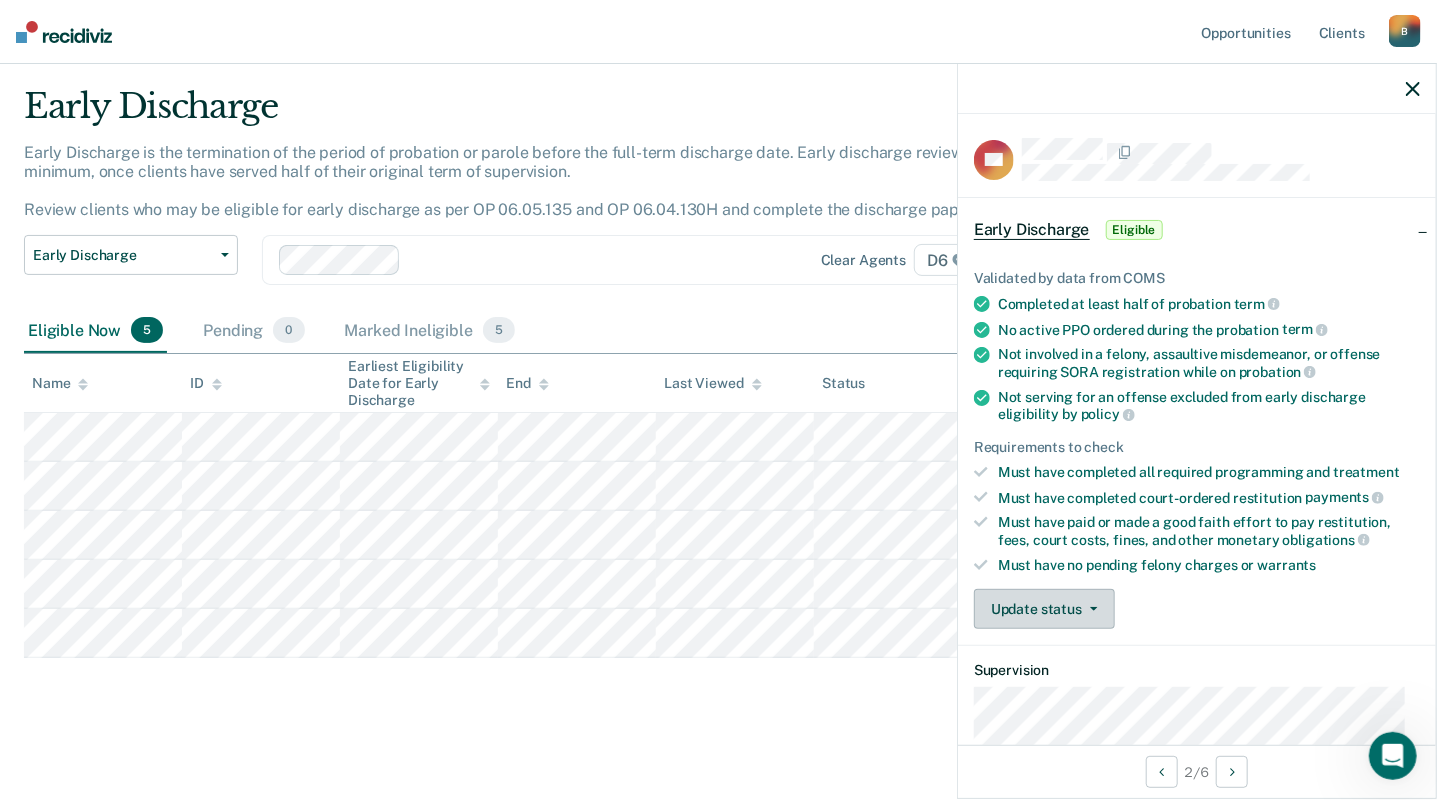 click on "Update status" at bounding box center (1044, 609) 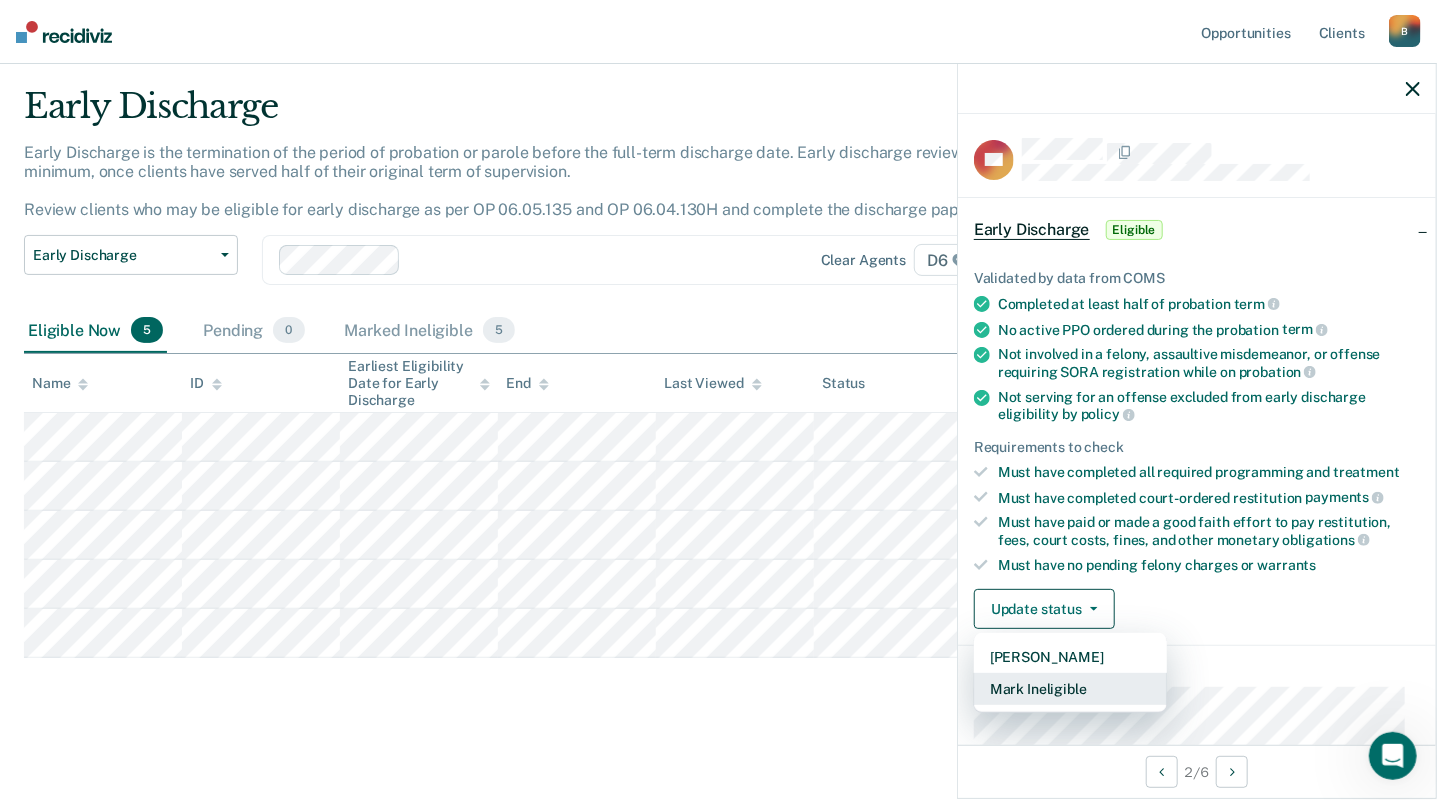 click on "Mark Ineligible" at bounding box center (1070, 689) 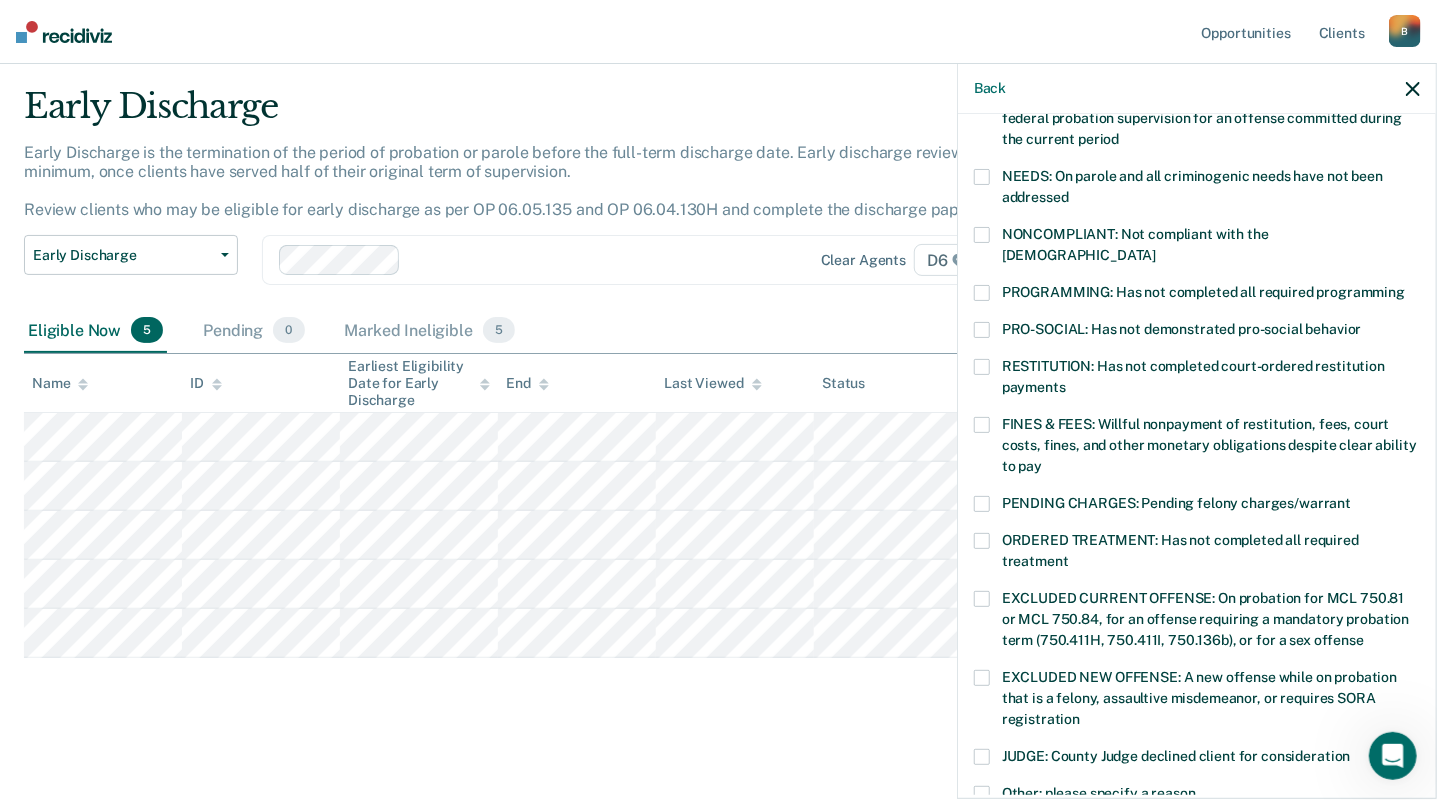 scroll, scrollTop: 300, scrollLeft: 0, axis: vertical 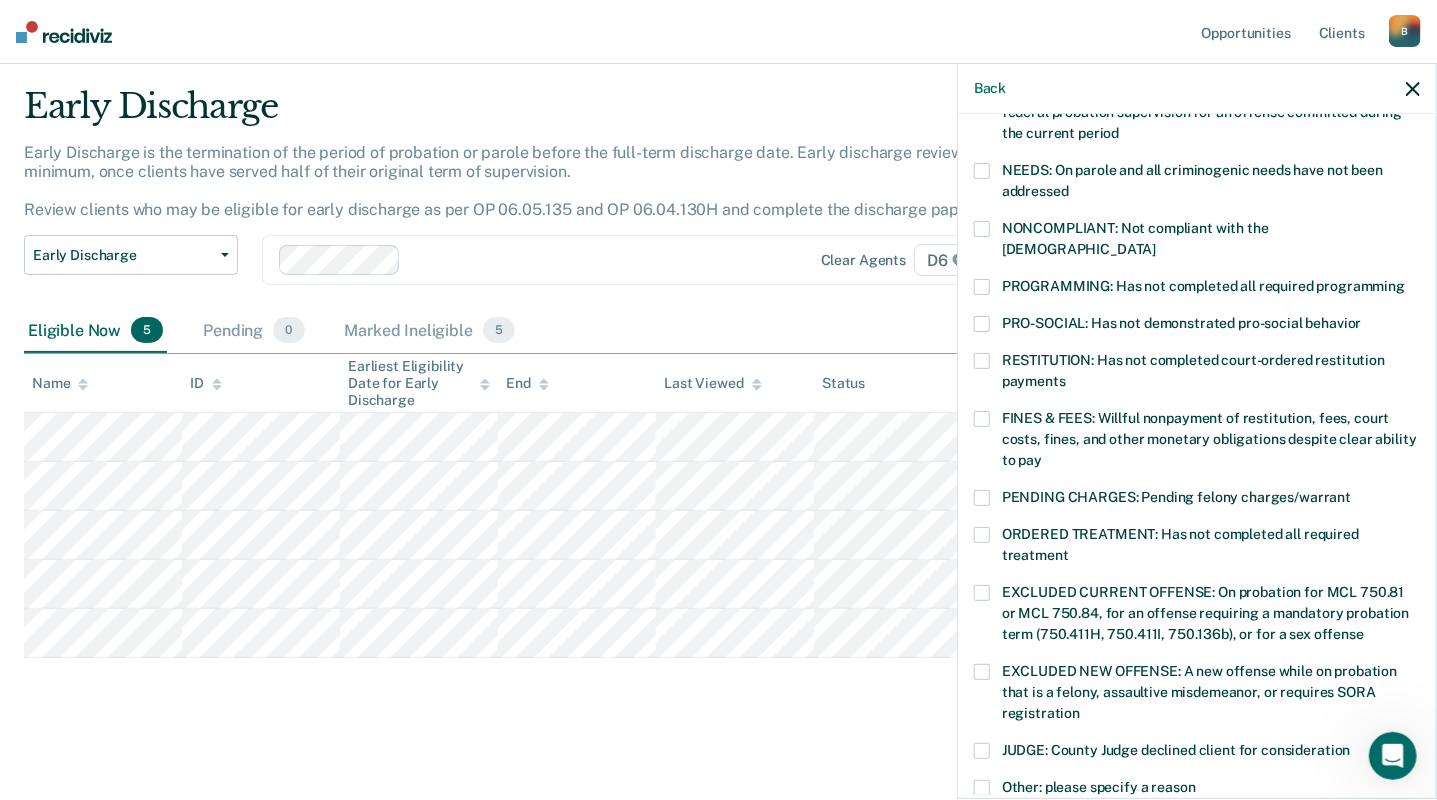 click at bounding box center (982, 498) 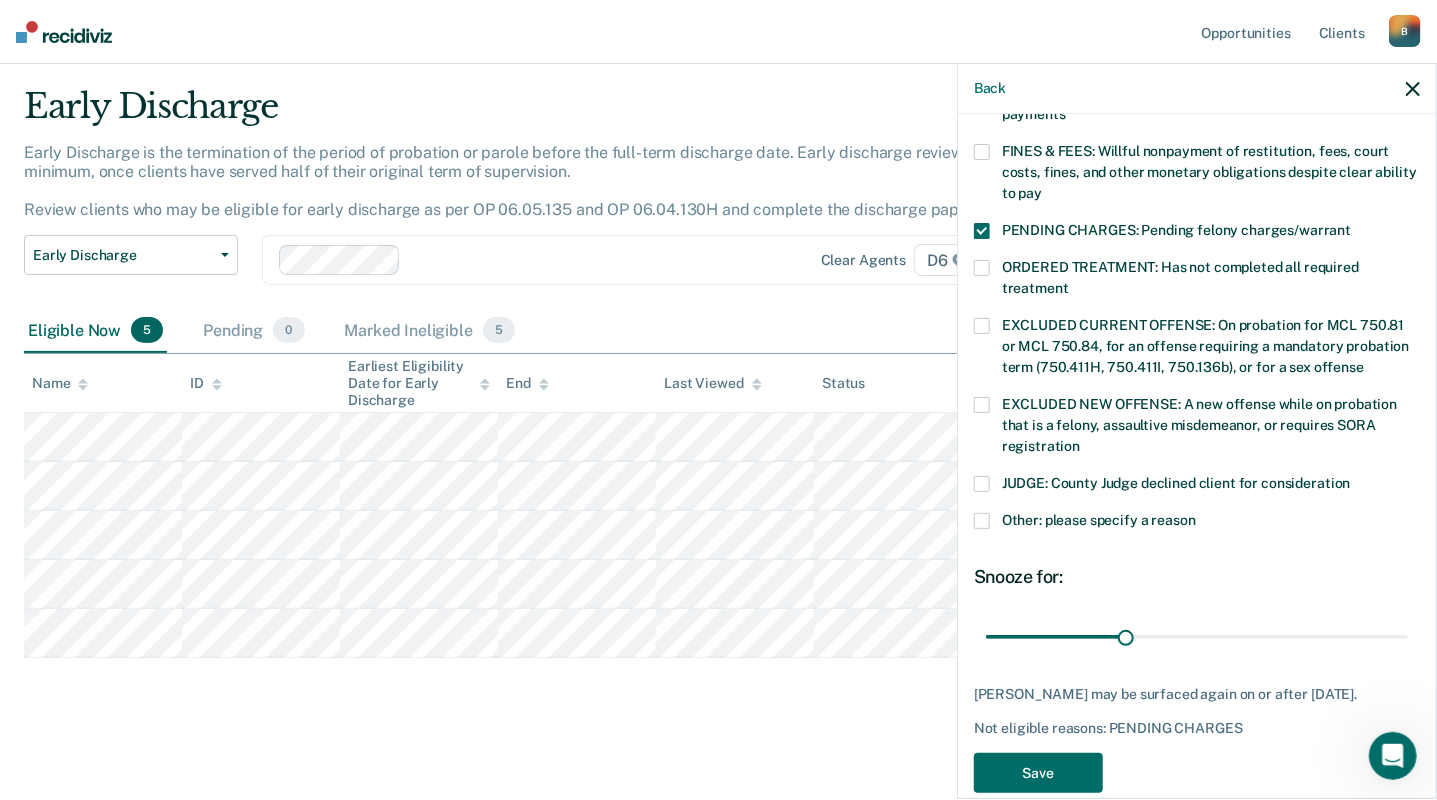 scroll, scrollTop: 576, scrollLeft: 0, axis: vertical 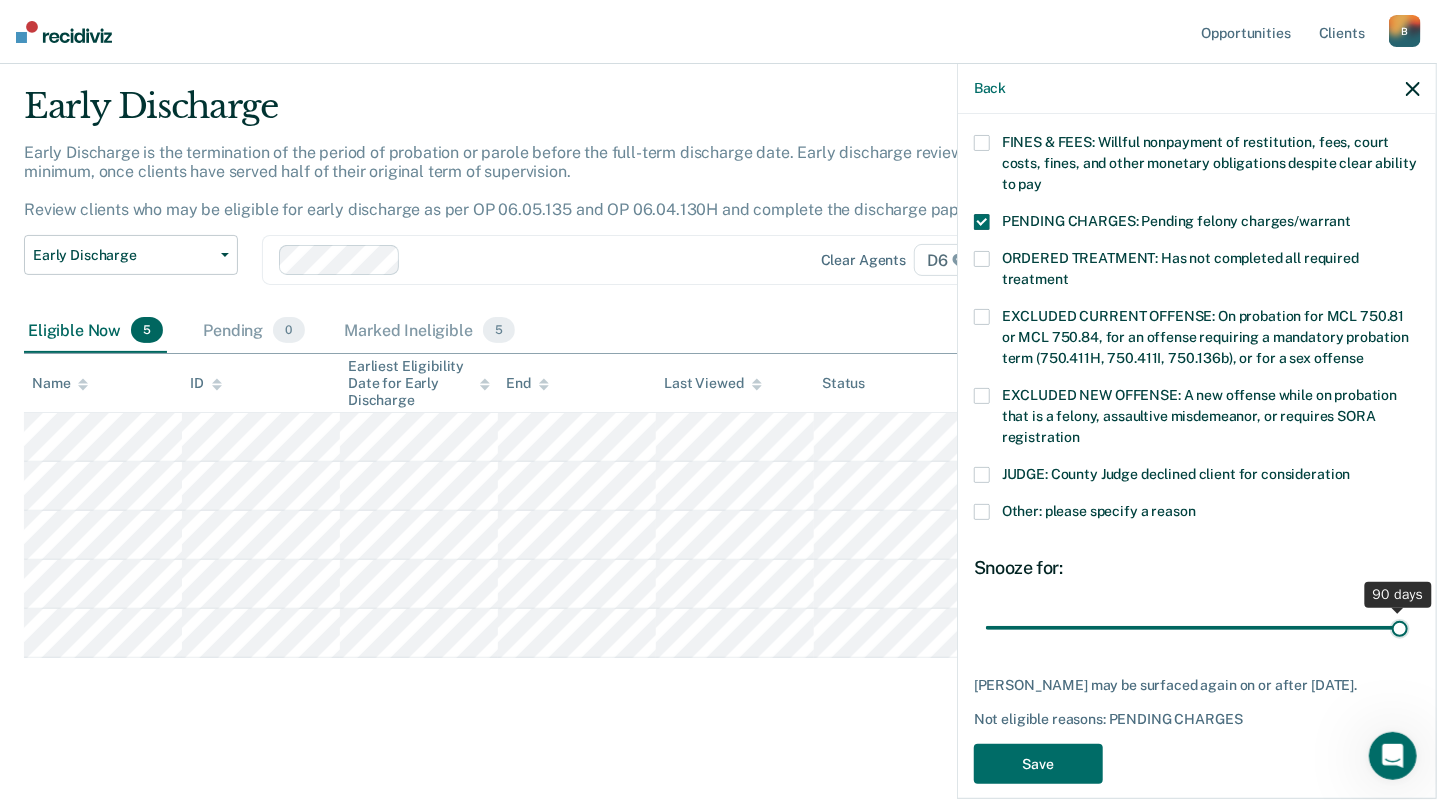 drag, startPoint x: 1119, startPoint y: 603, endPoint x: 1431, endPoint y: 579, distance: 312.92172 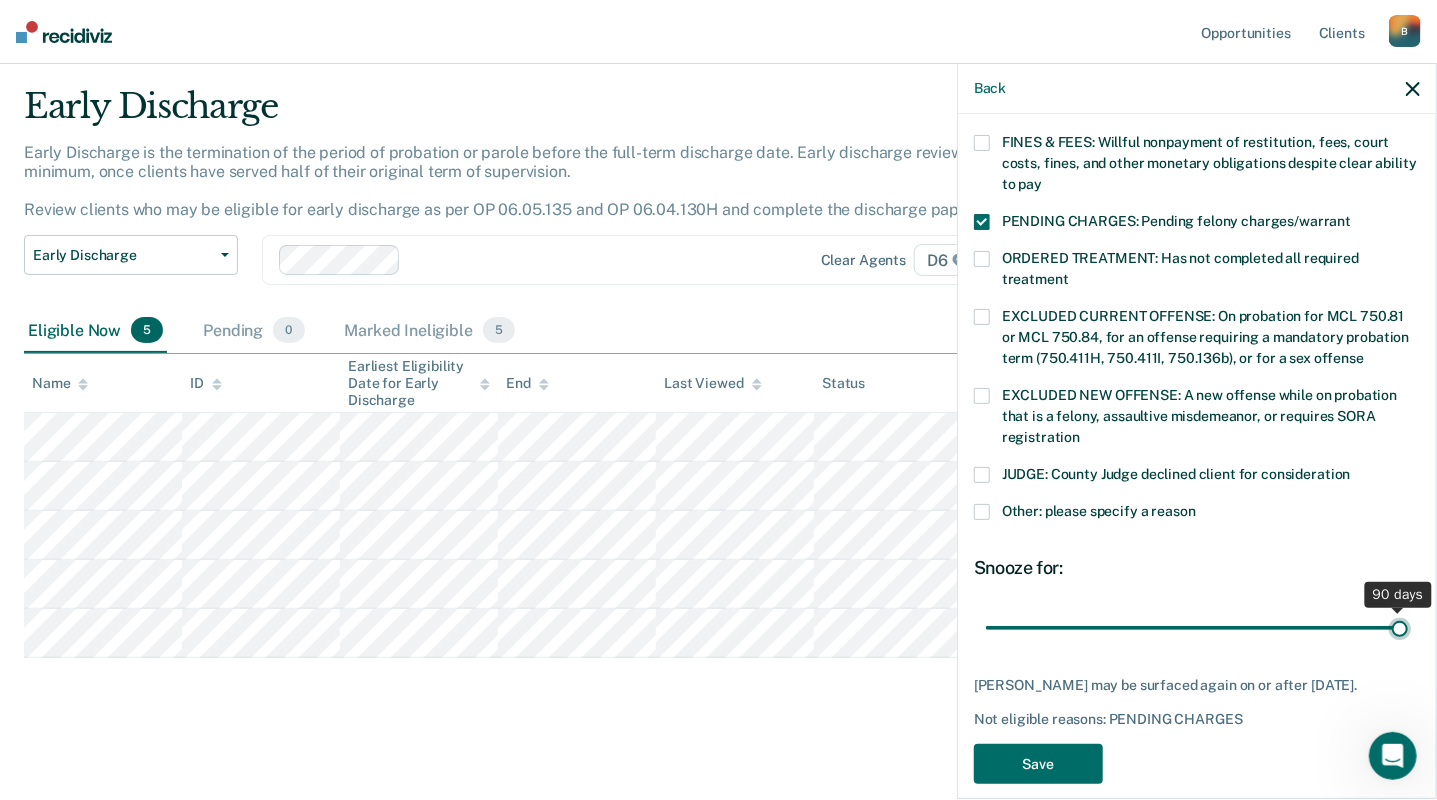 type on "90" 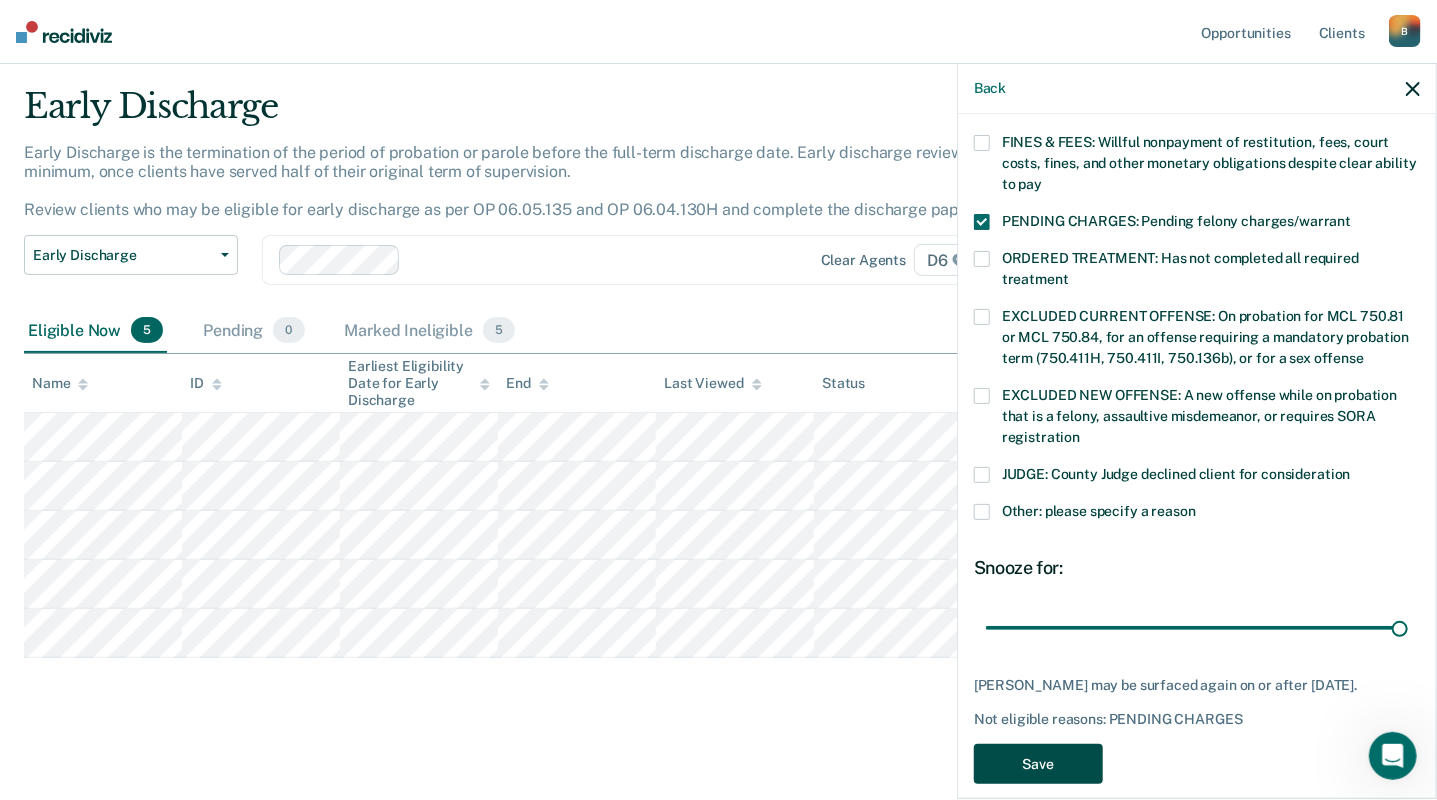 click on "Save" at bounding box center (1038, 764) 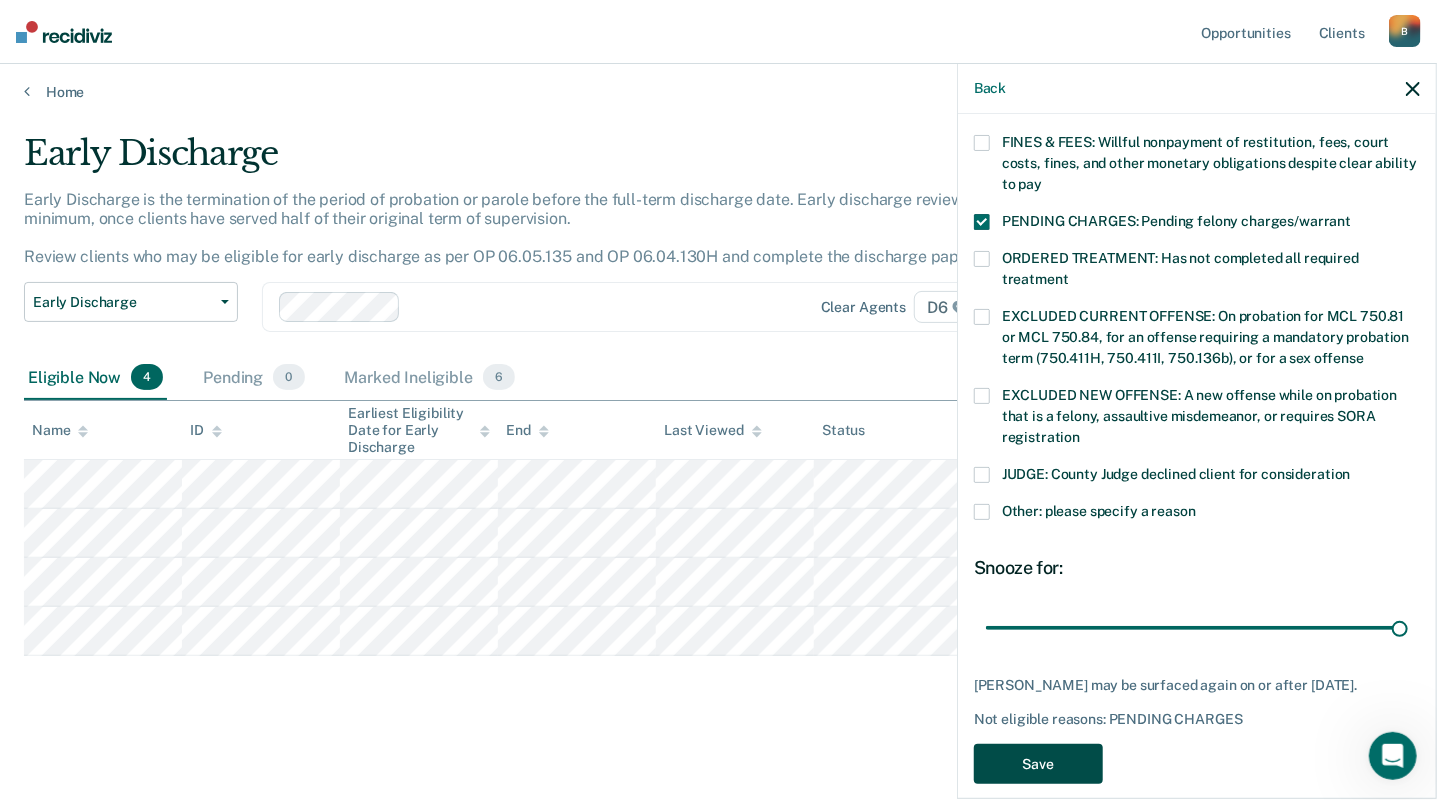 scroll, scrollTop: 3, scrollLeft: 0, axis: vertical 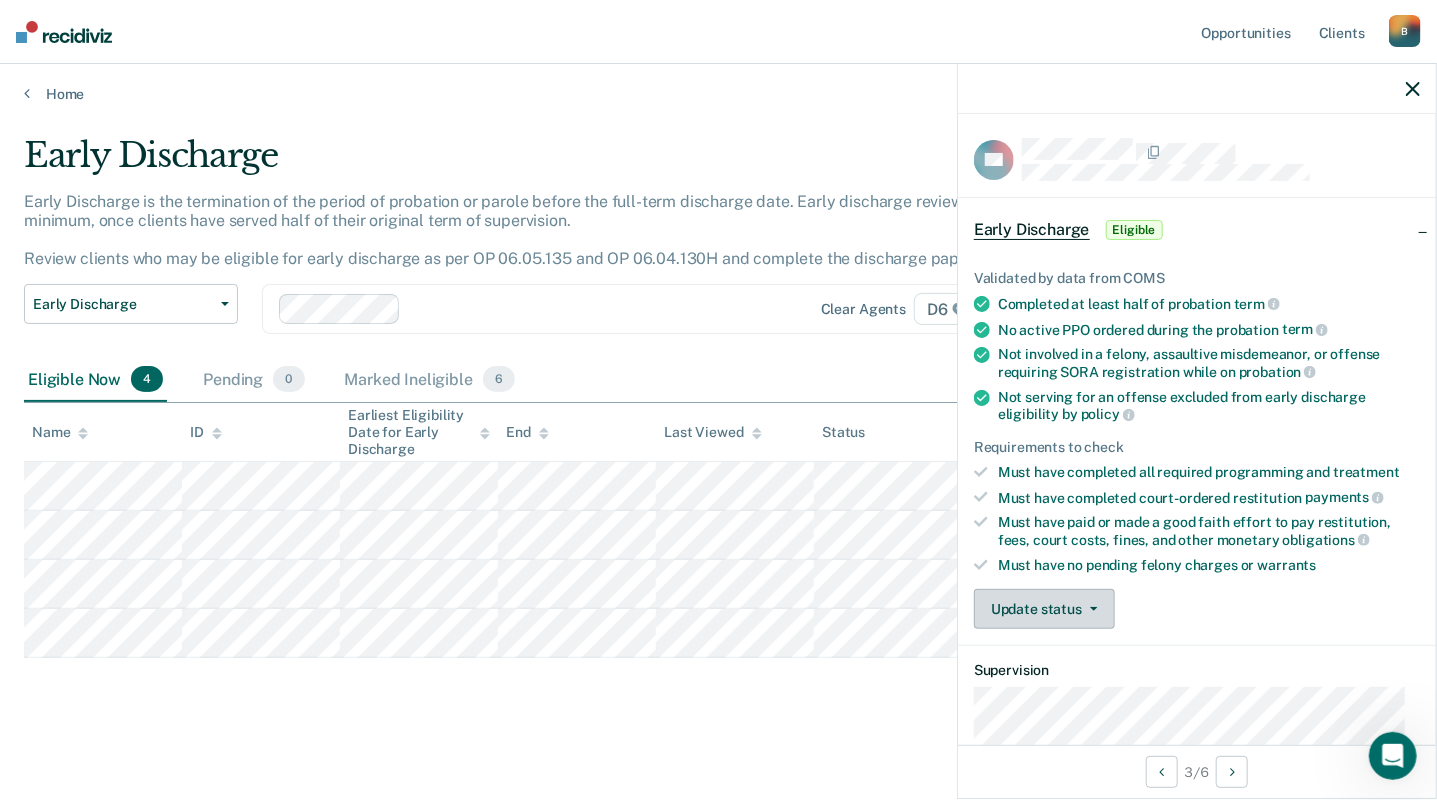 click on "Update status" at bounding box center [1044, 609] 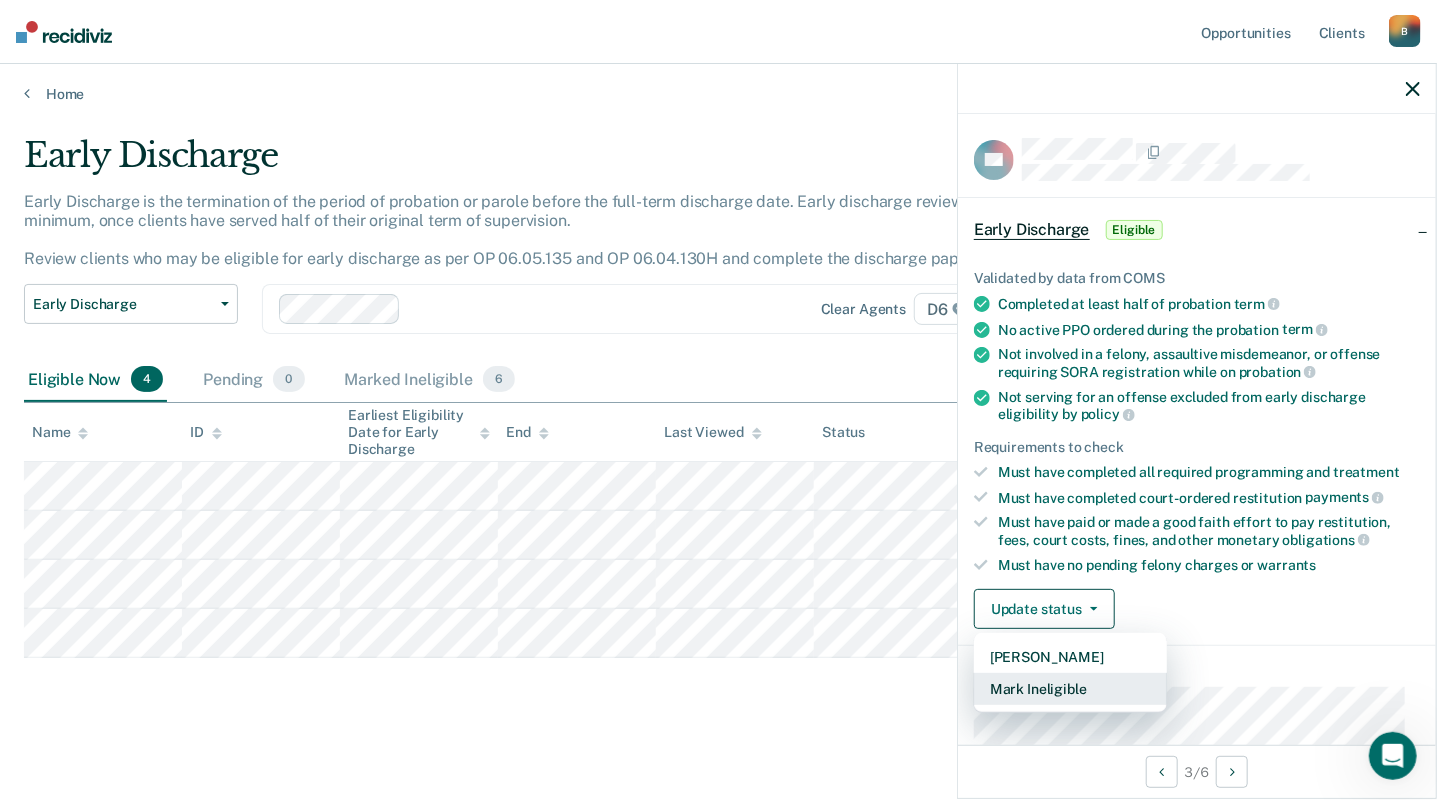 click on "Mark Ineligible" at bounding box center (1070, 689) 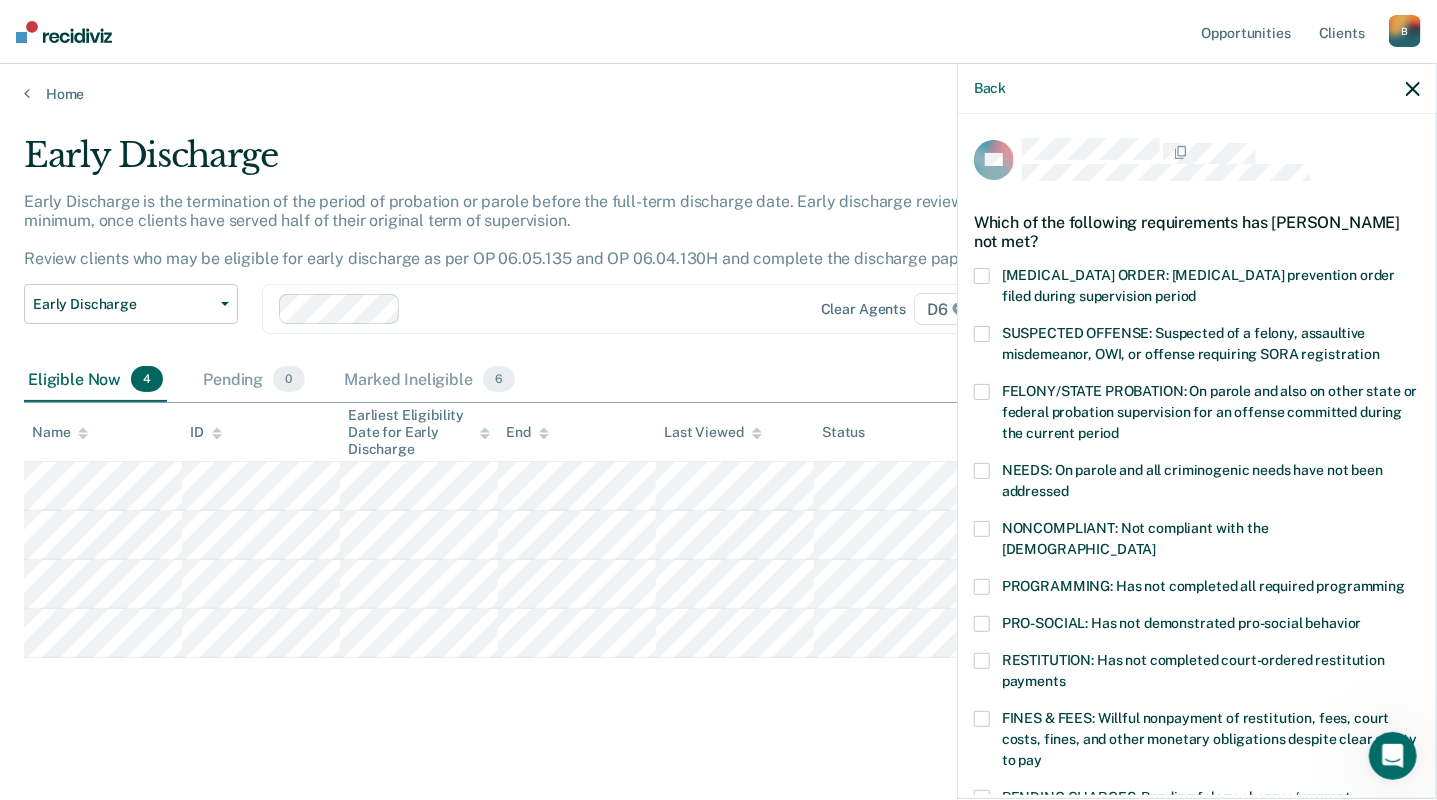 click at bounding box center (982, 719) 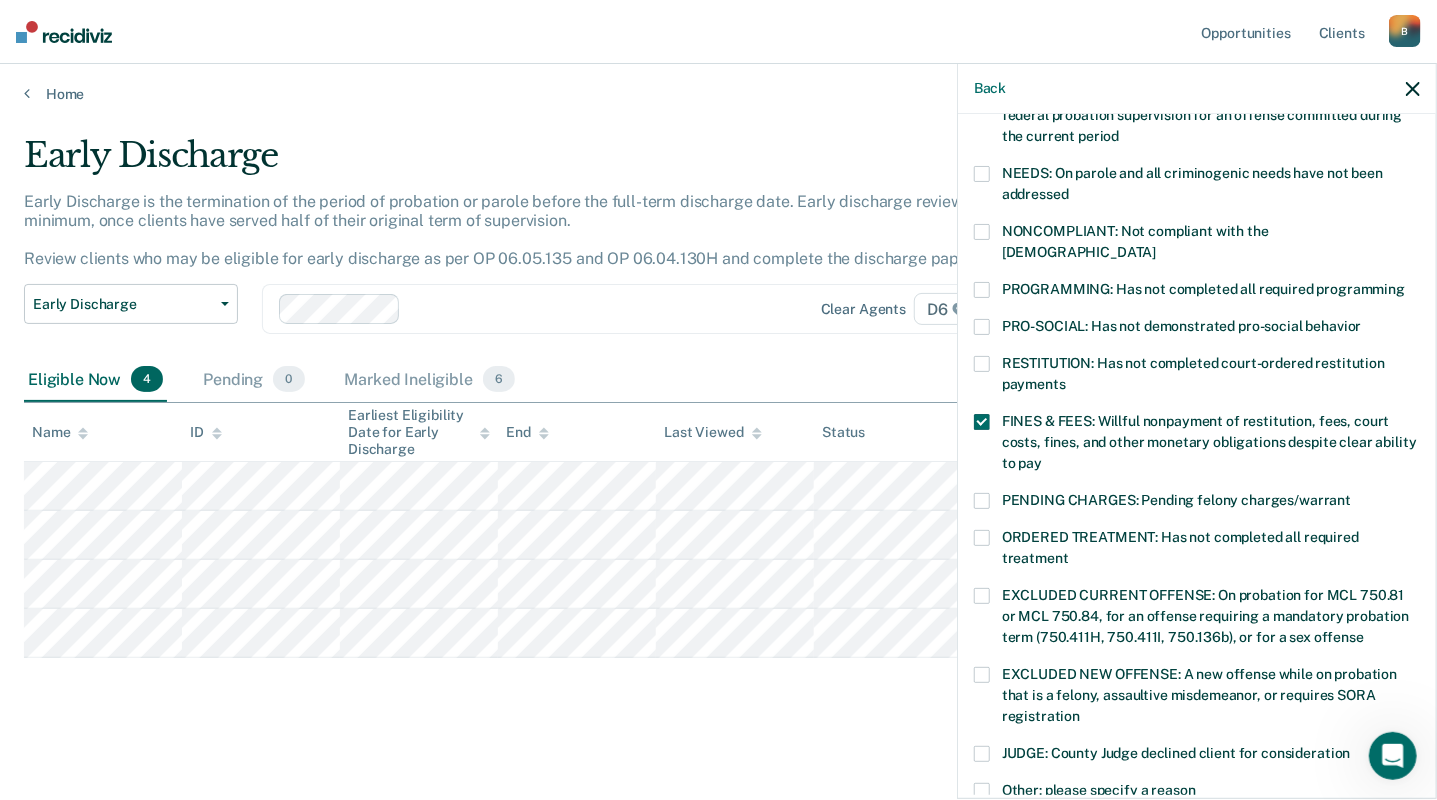 scroll, scrollTop: 500, scrollLeft: 0, axis: vertical 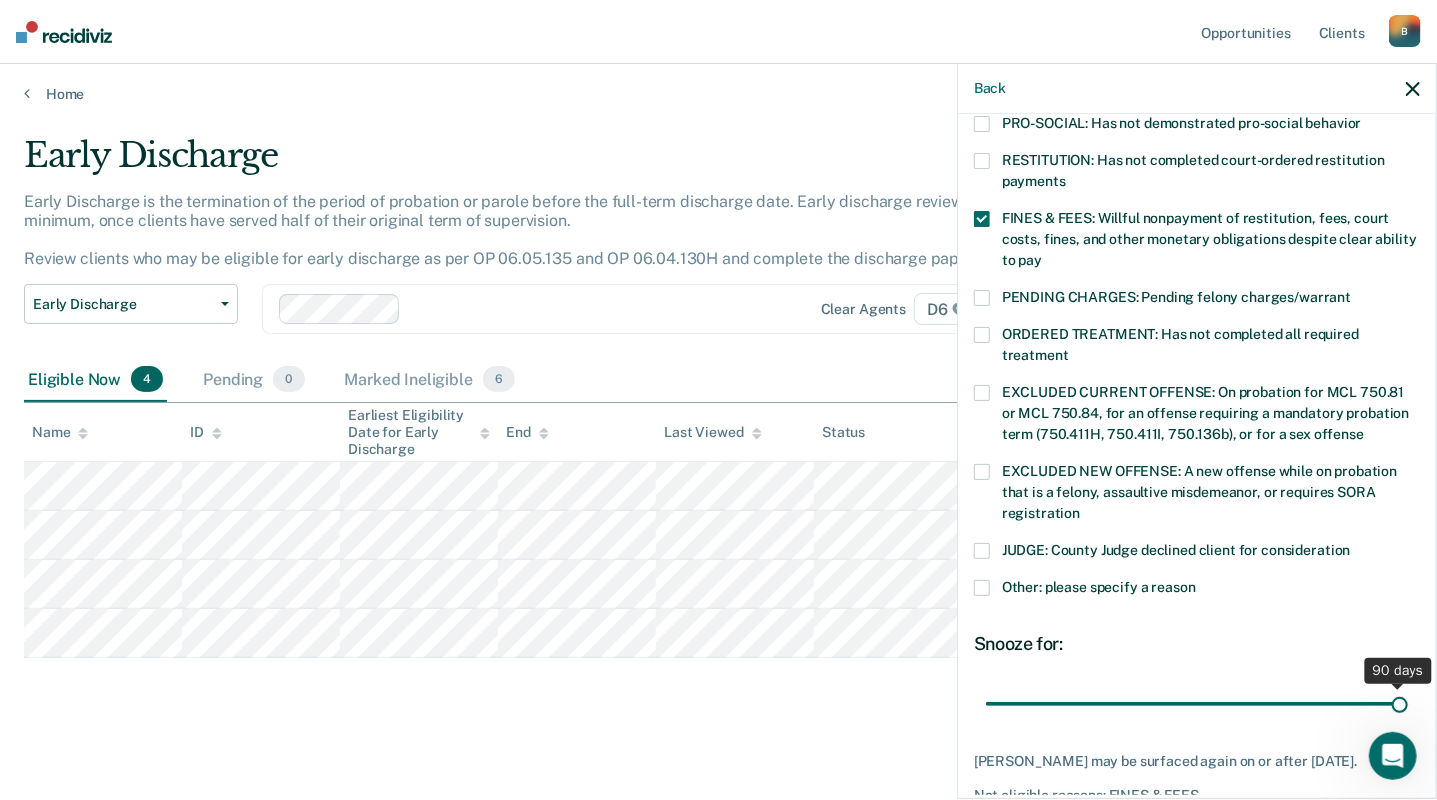 drag, startPoint x: 1119, startPoint y: 676, endPoint x: 1512, endPoint y: 641, distance: 394.55545 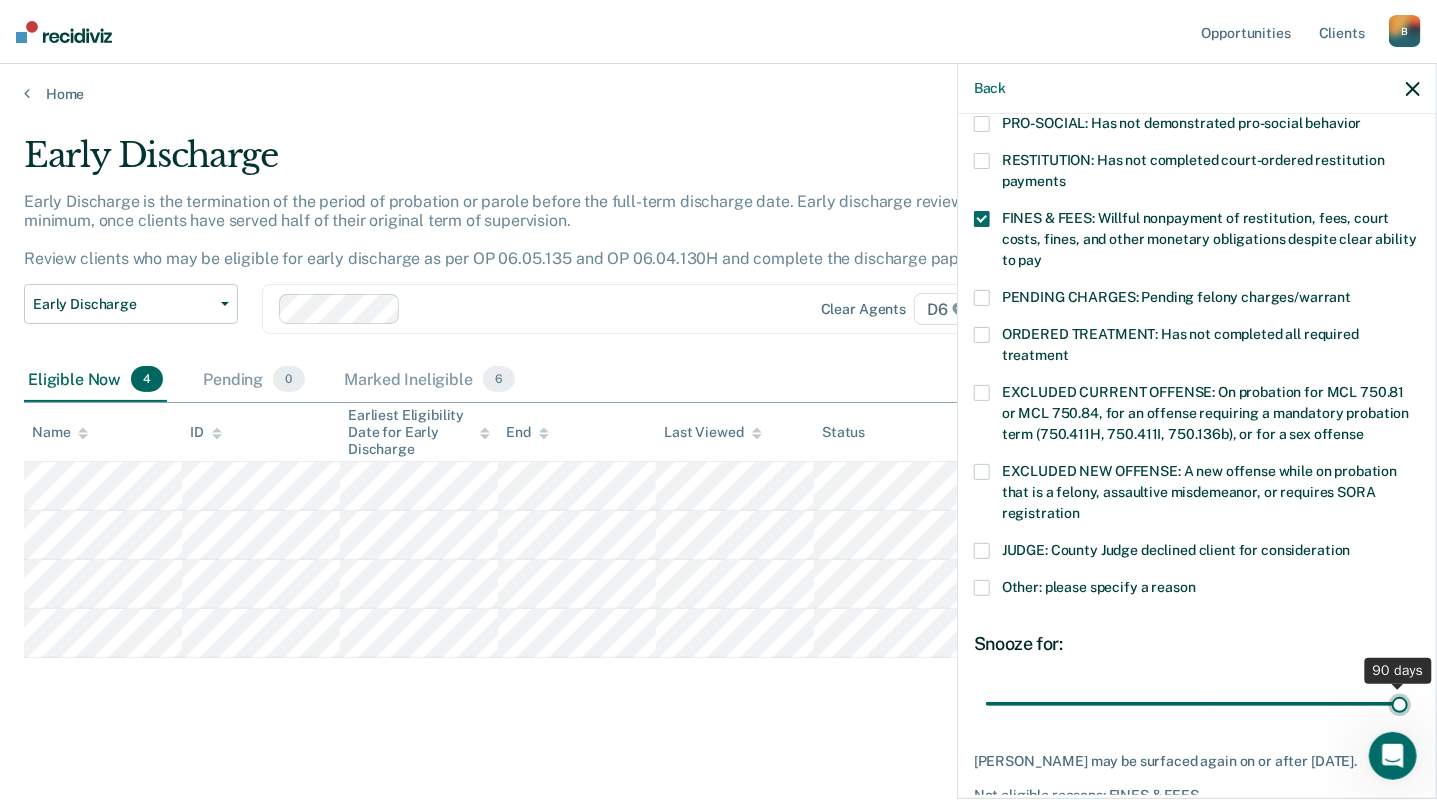 type on "90" 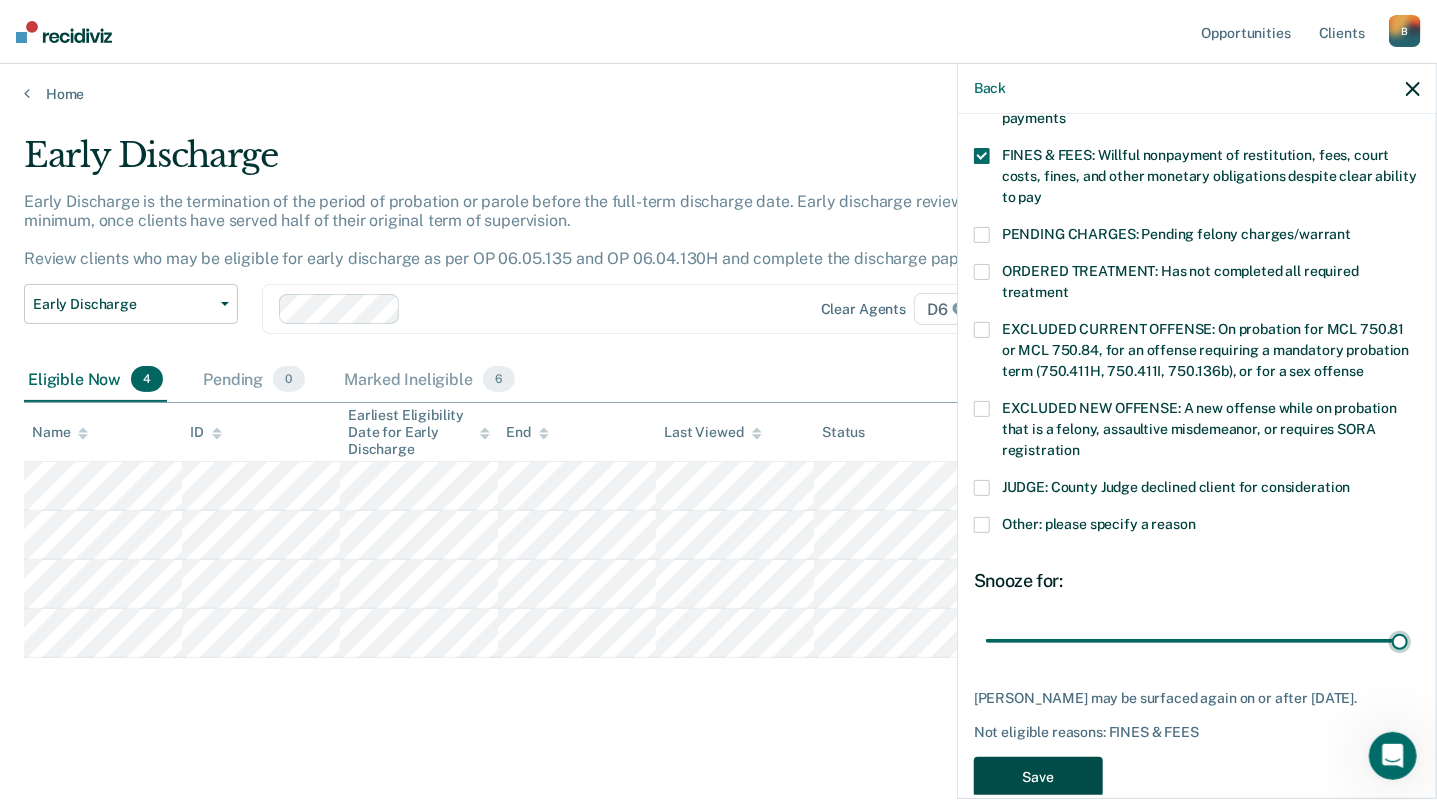 scroll, scrollTop: 593, scrollLeft: 0, axis: vertical 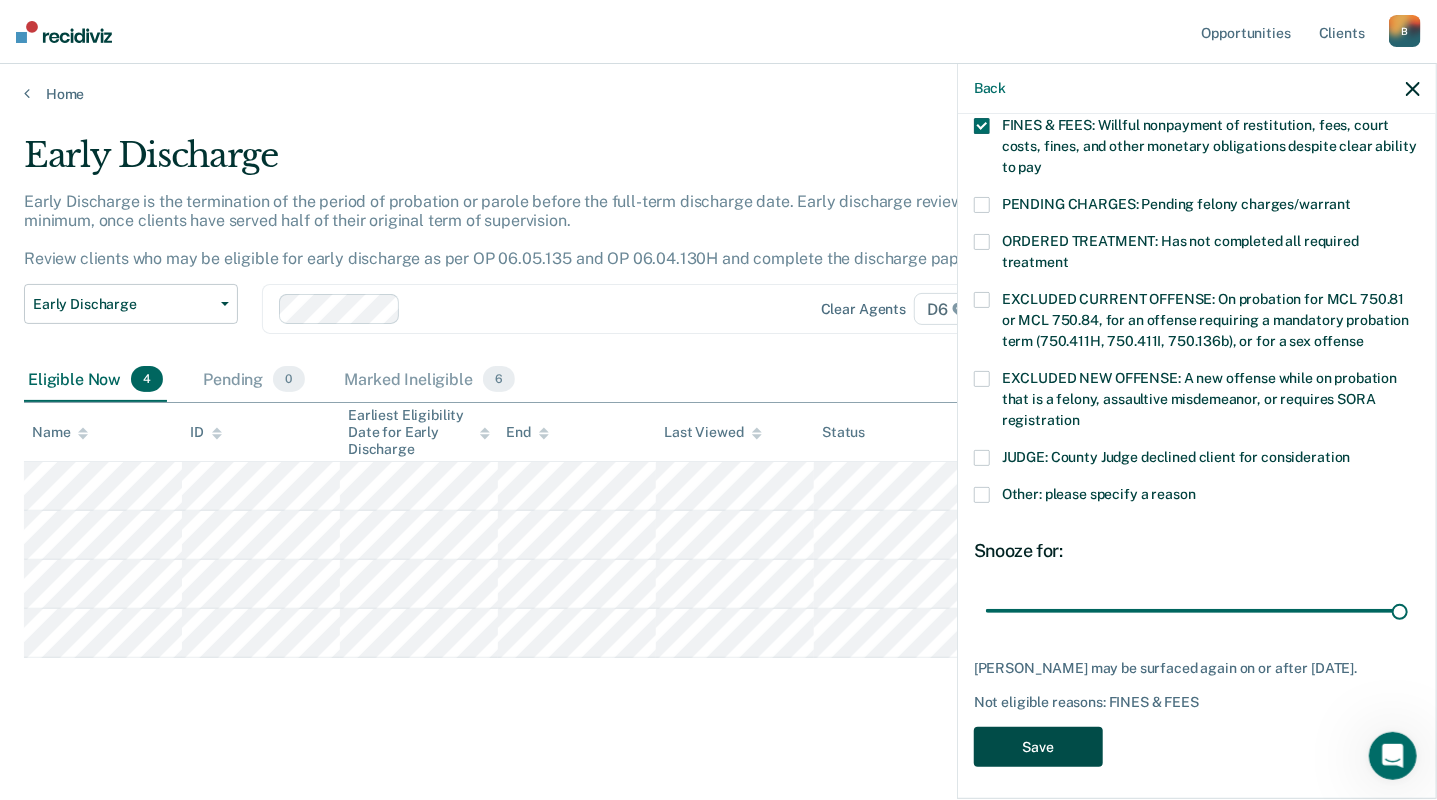 click on "Save" at bounding box center (1038, 747) 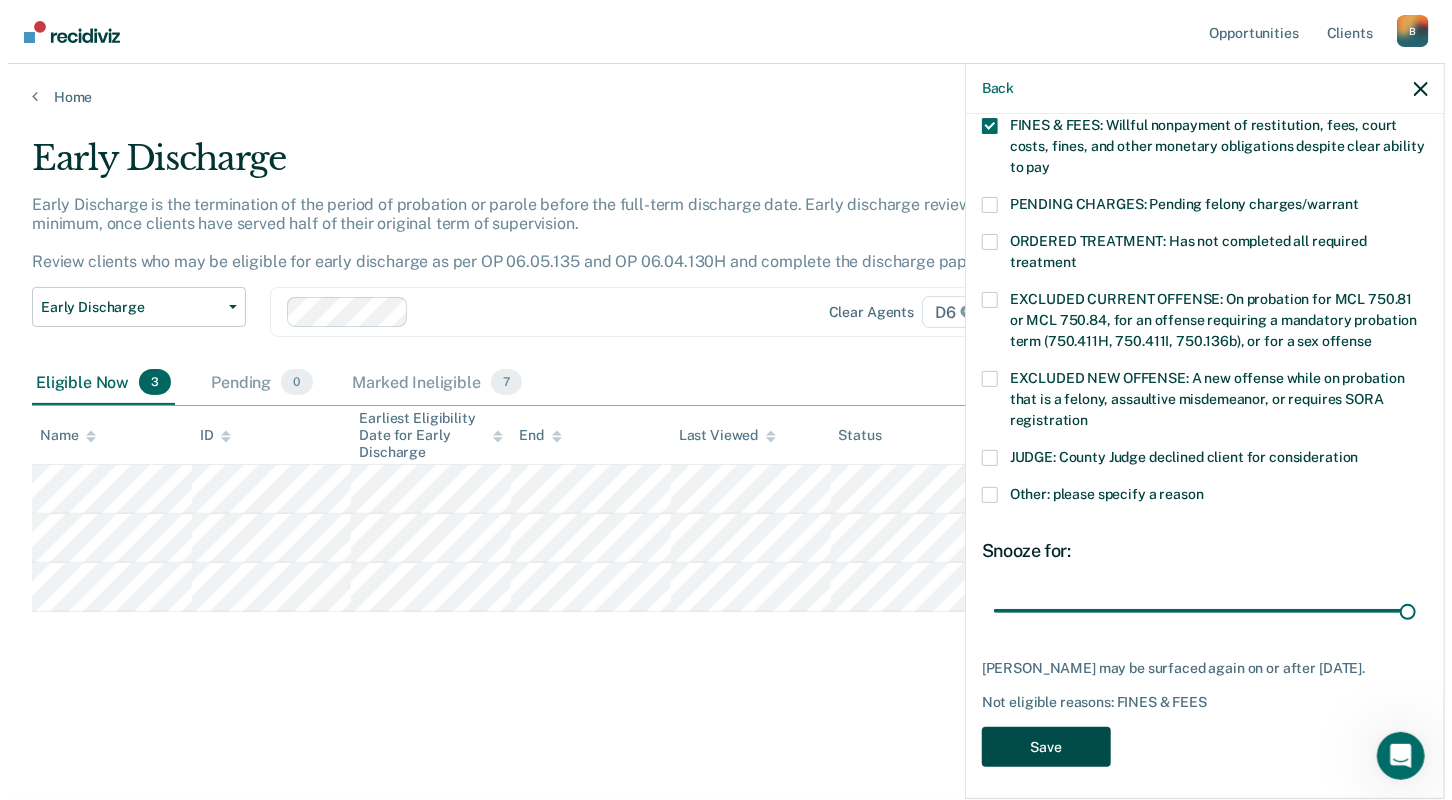 scroll, scrollTop: 0, scrollLeft: 0, axis: both 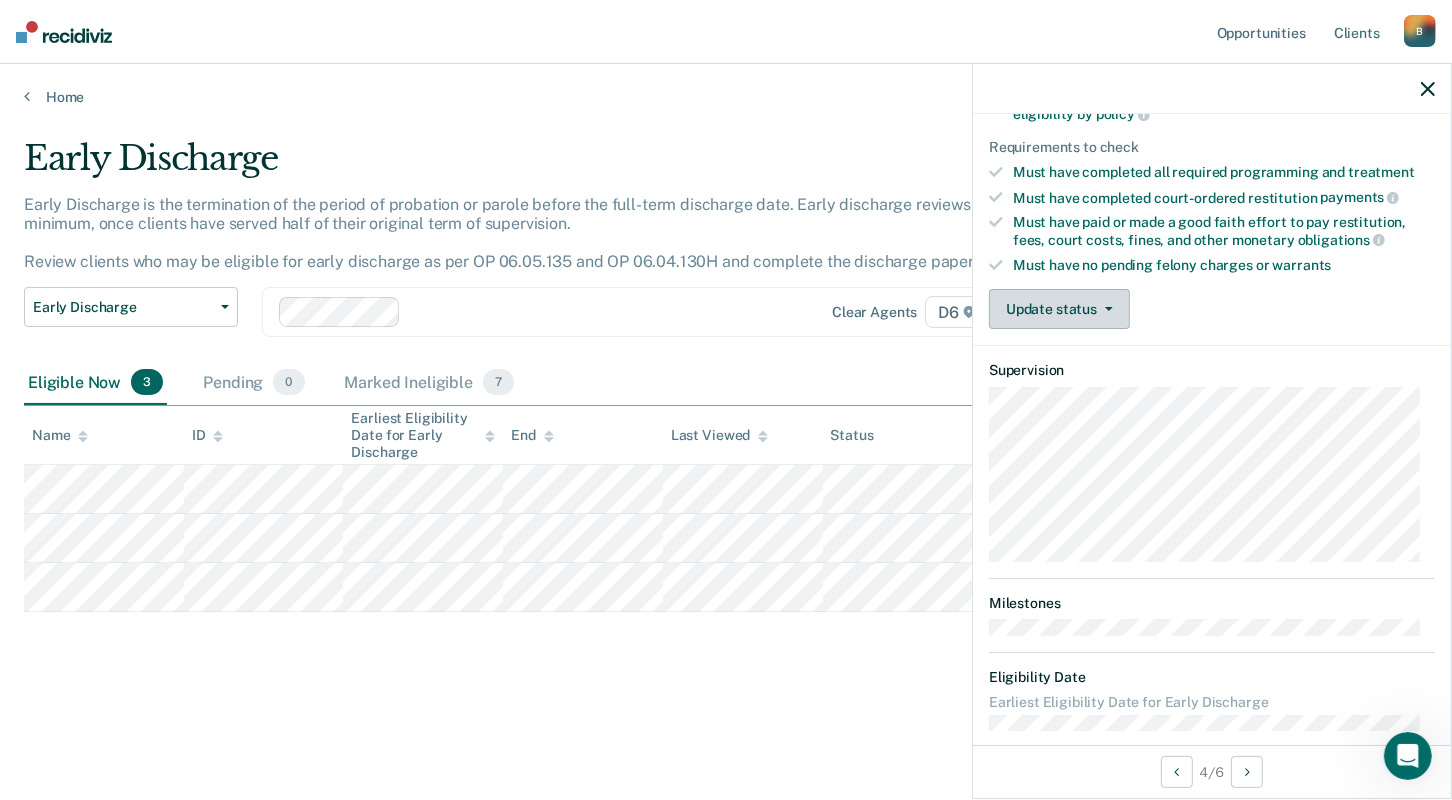 click on "Update status" at bounding box center [1059, 309] 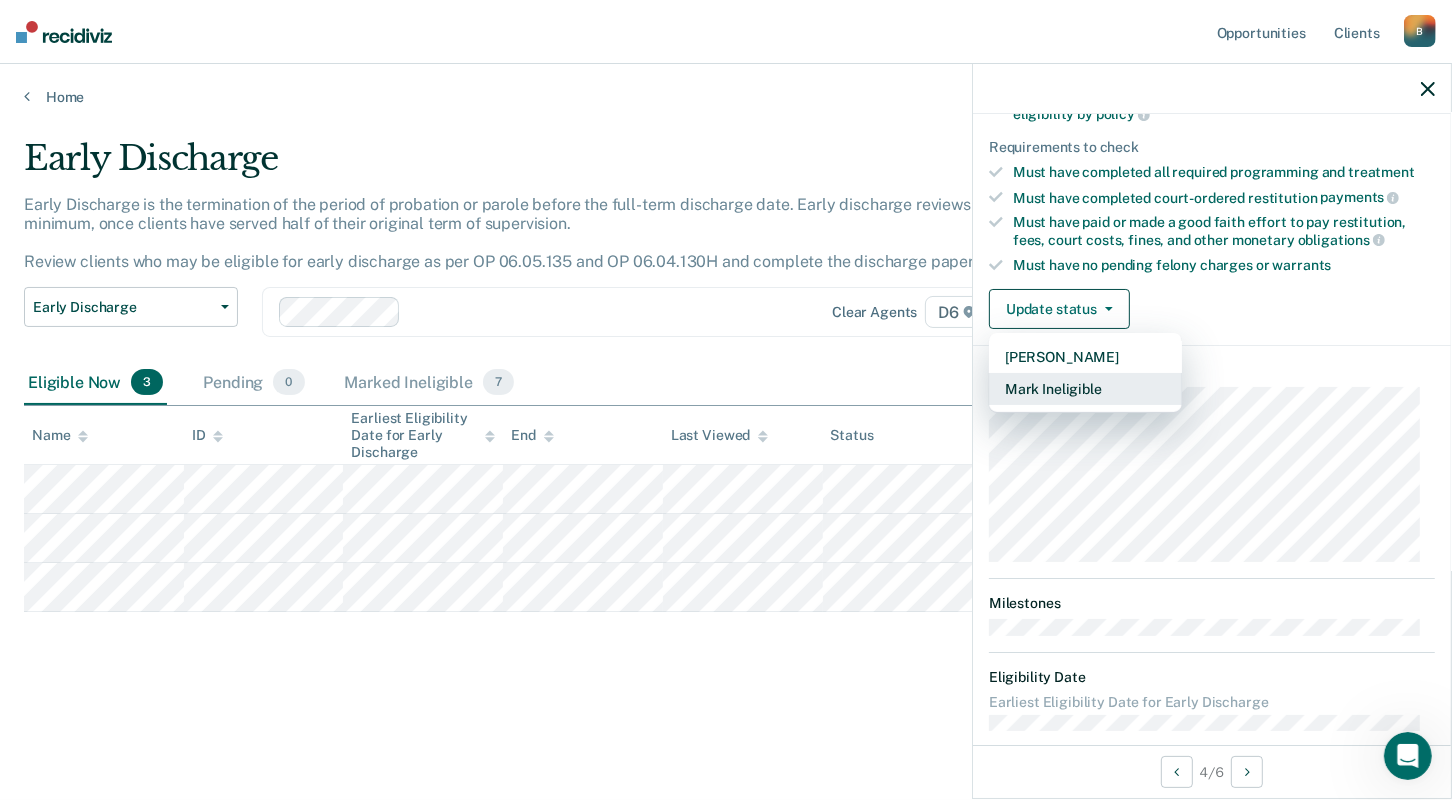 click on "Mark Ineligible" at bounding box center [1085, 389] 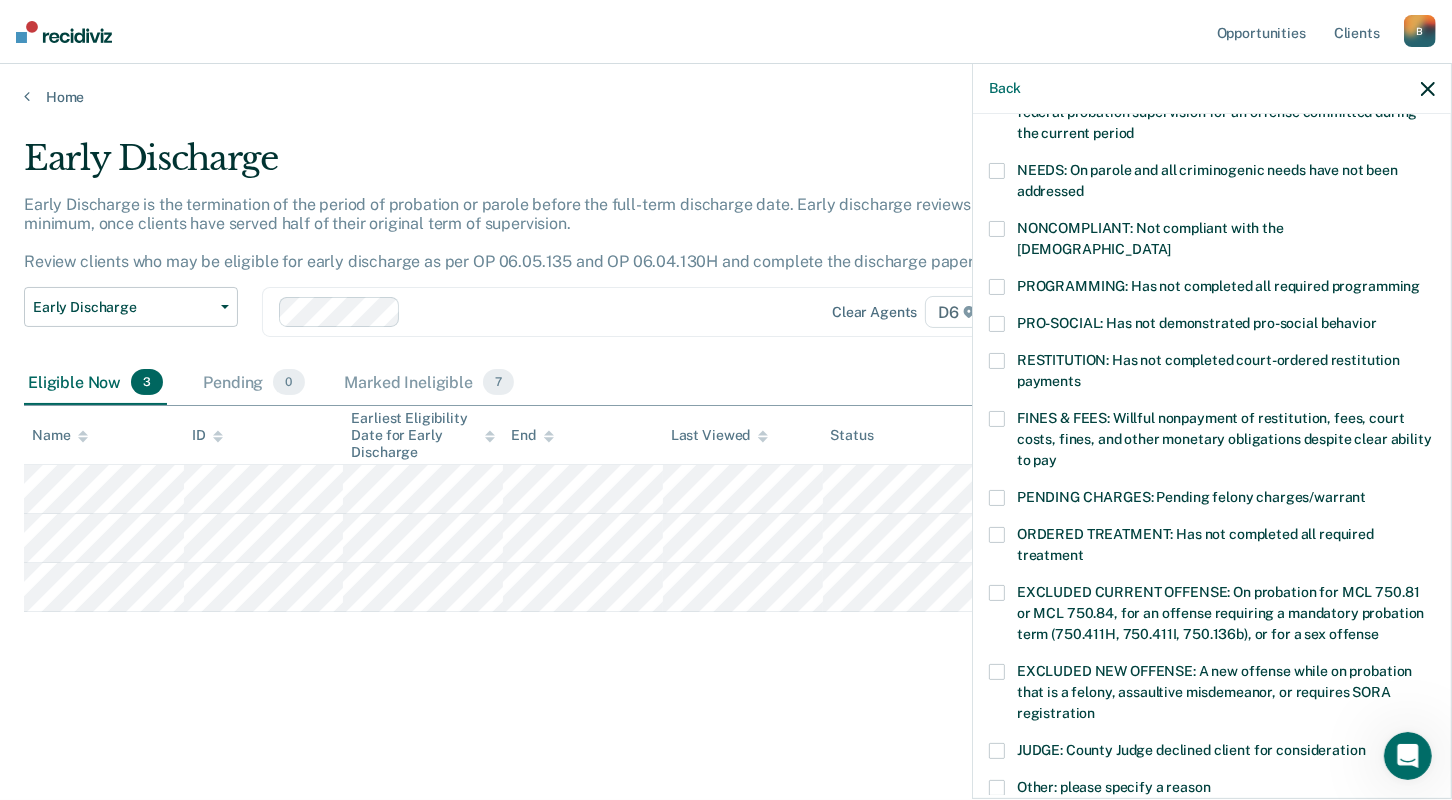 click at bounding box center [997, 419] 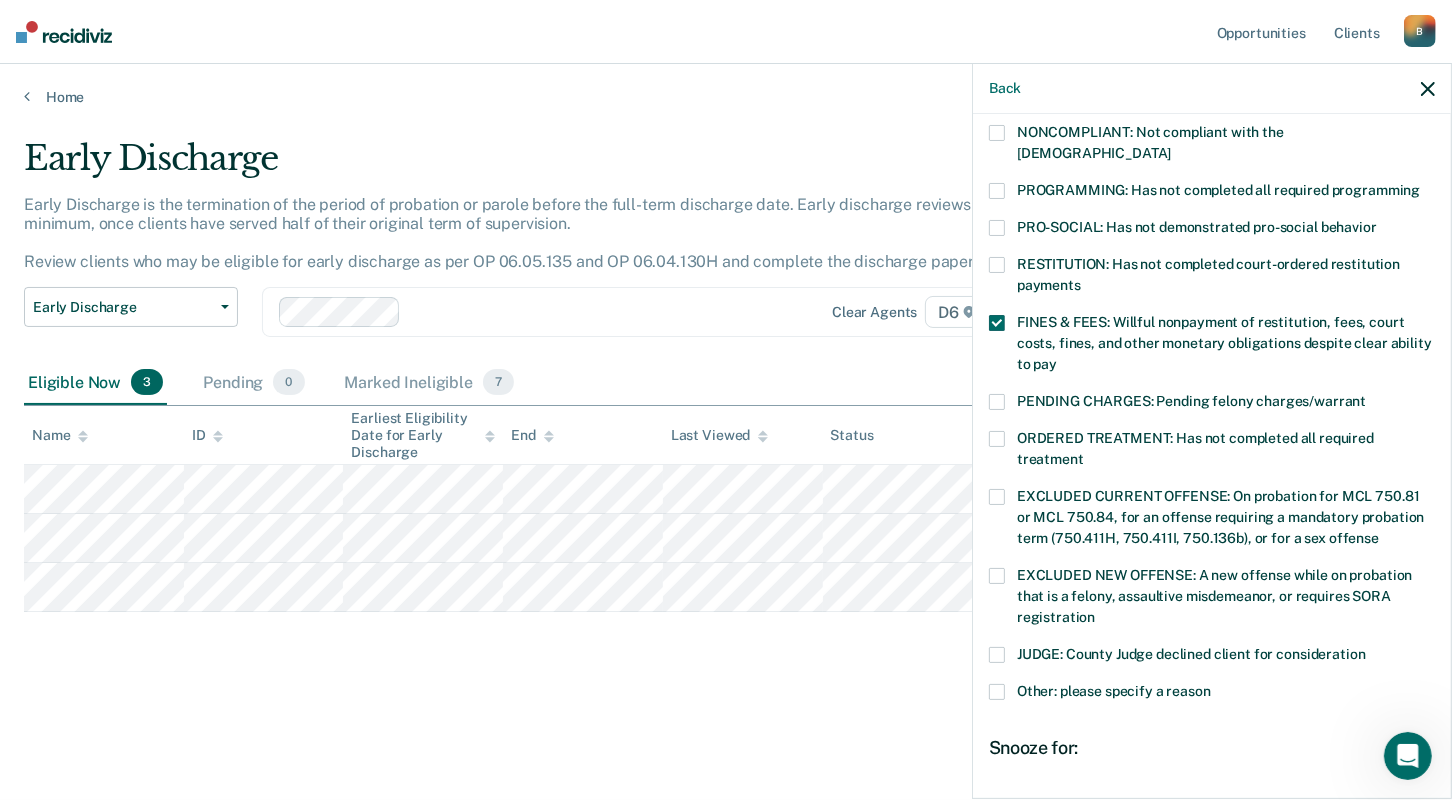 scroll, scrollTop: 576, scrollLeft: 0, axis: vertical 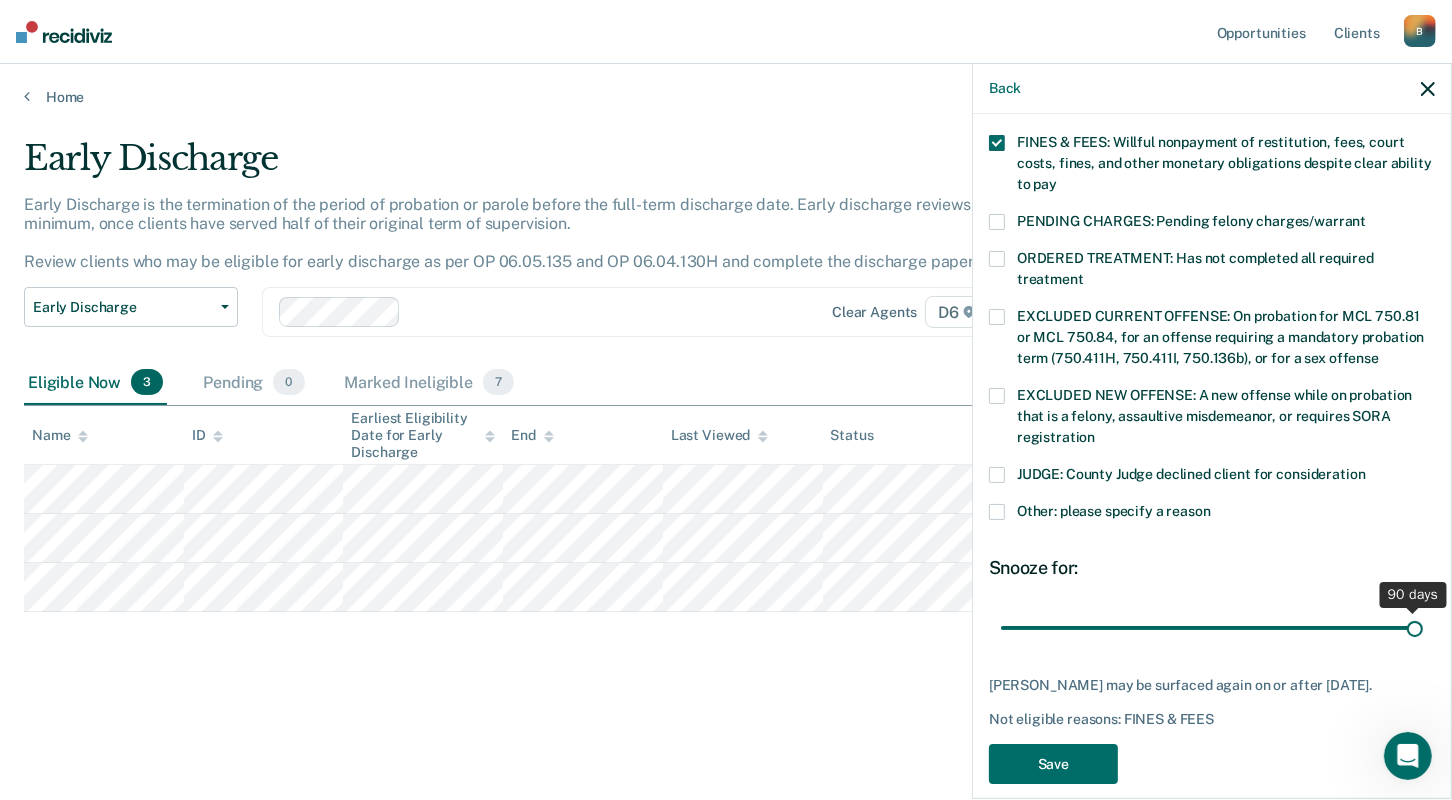 drag, startPoint x: 1138, startPoint y: 603, endPoint x: 1488, endPoint y: 588, distance: 350.3213 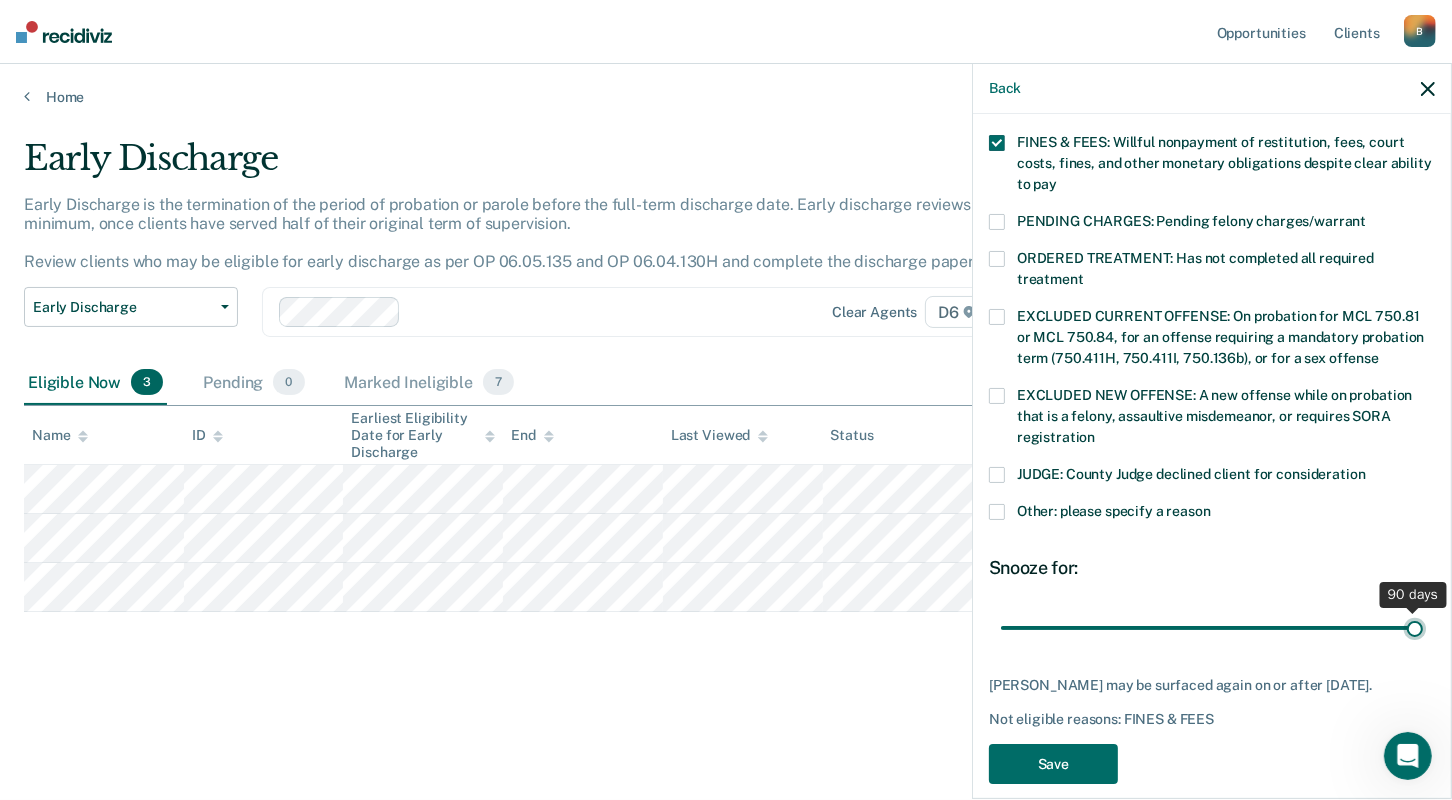 type on "90" 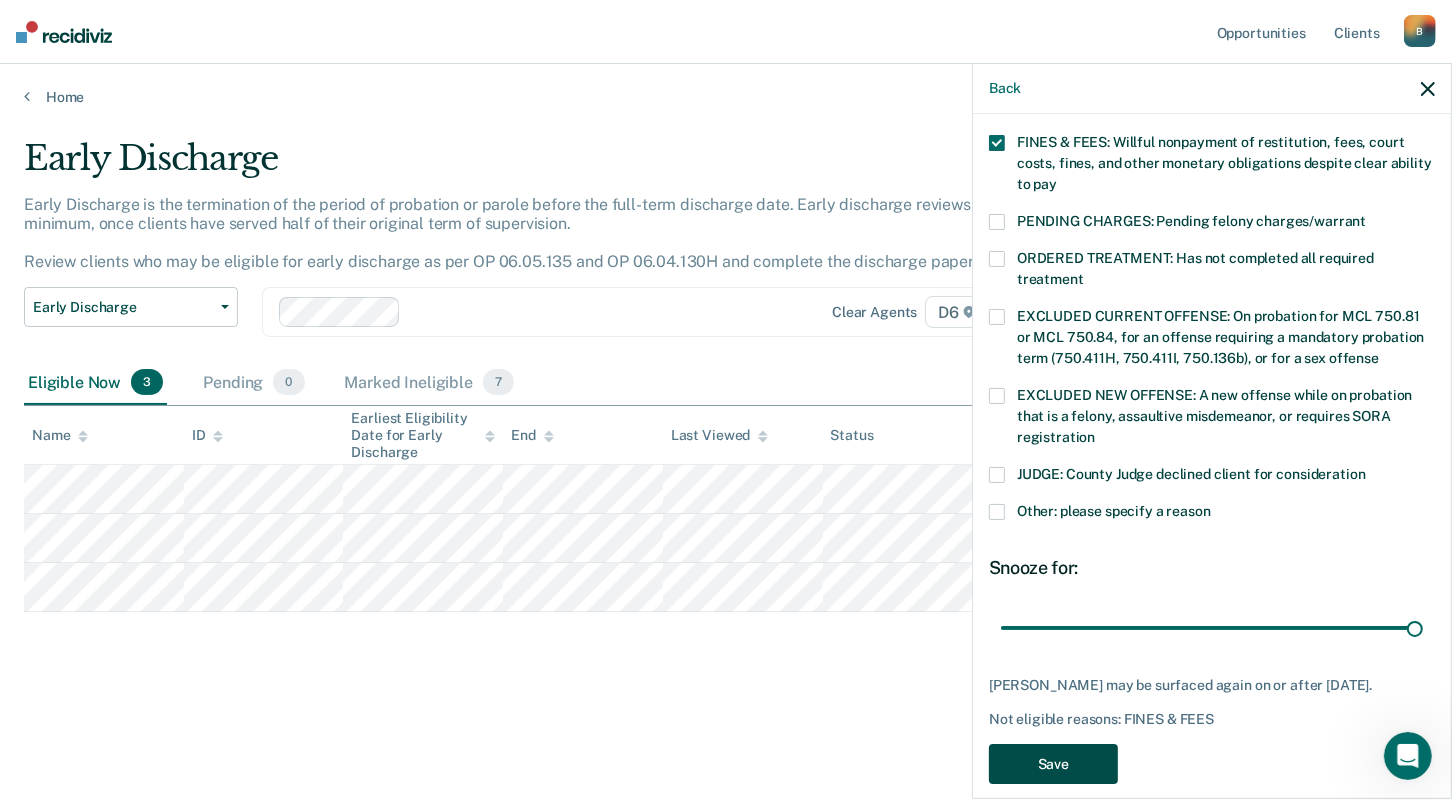 click on "Save" at bounding box center [1053, 764] 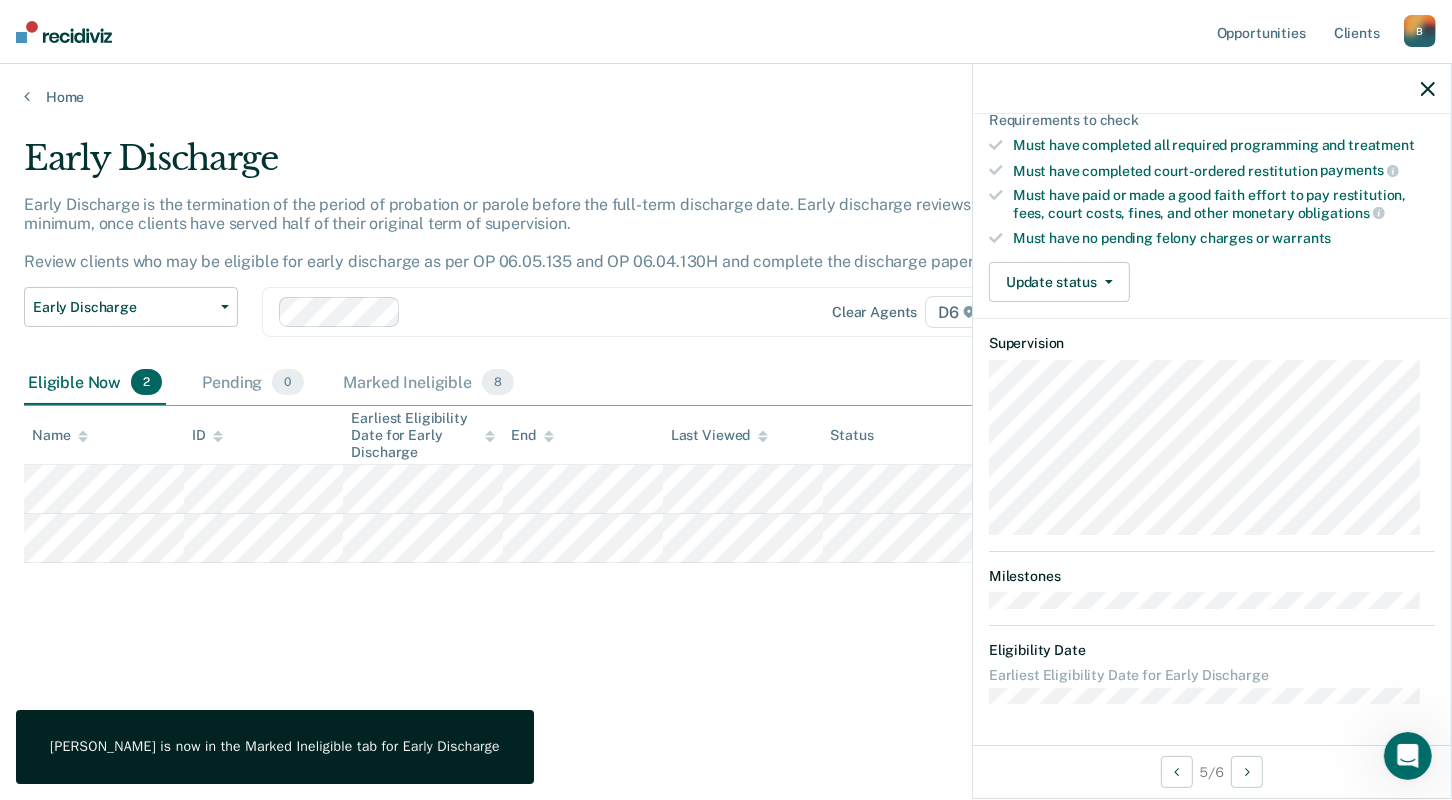 scroll, scrollTop: 318, scrollLeft: 0, axis: vertical 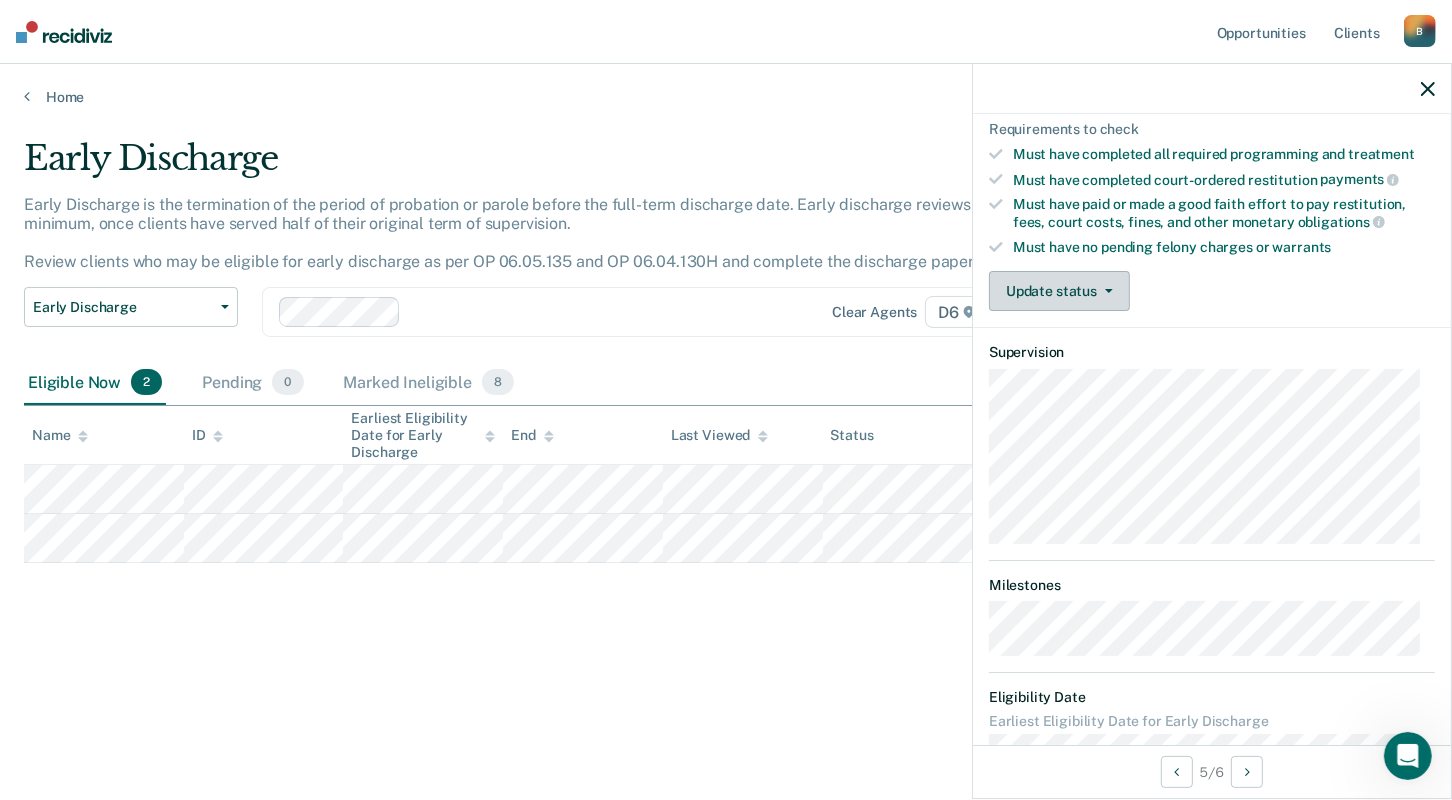 click on "Update status" at bounding box center (1059, 291) 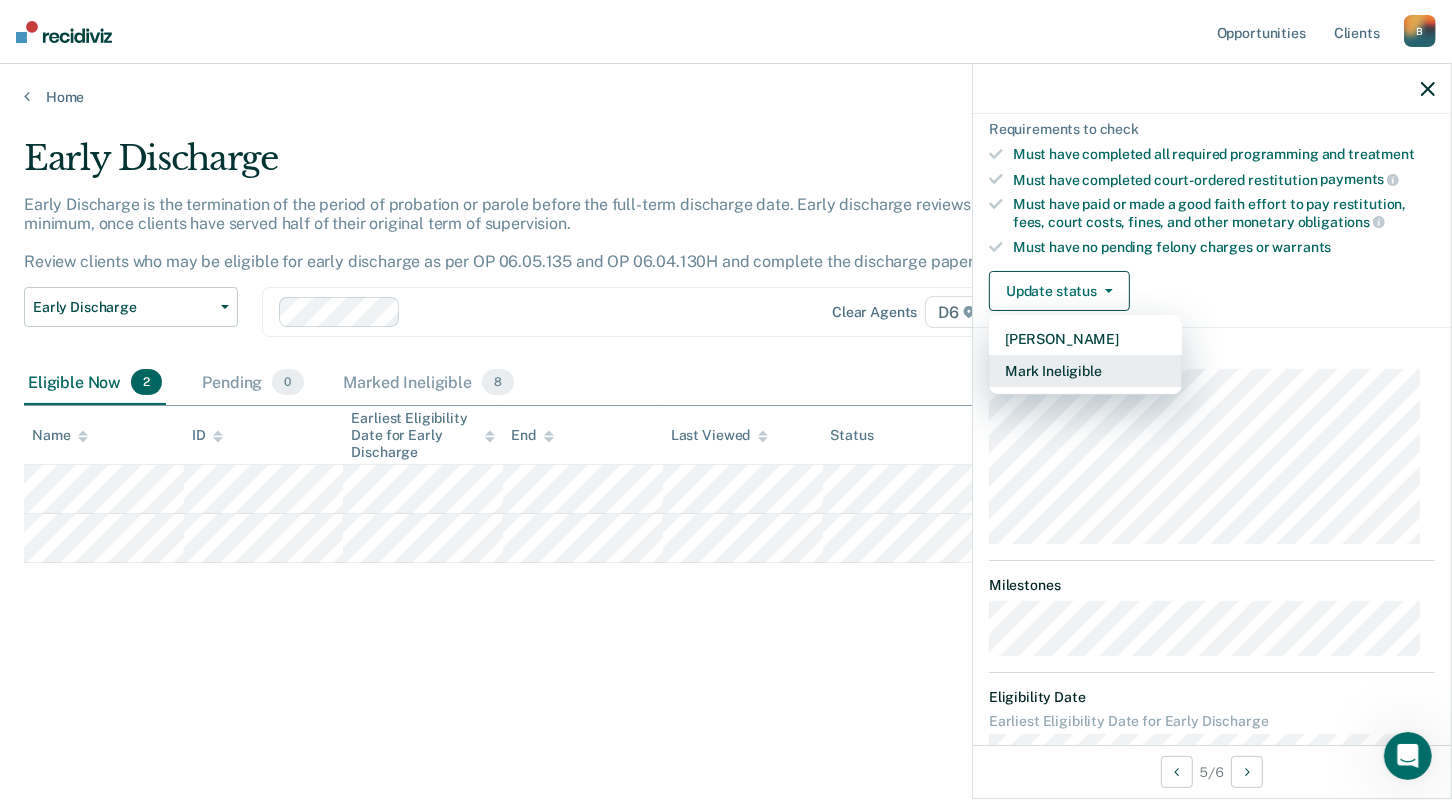 click on "Mark Ineligible" at bounding box center (1085, 371) 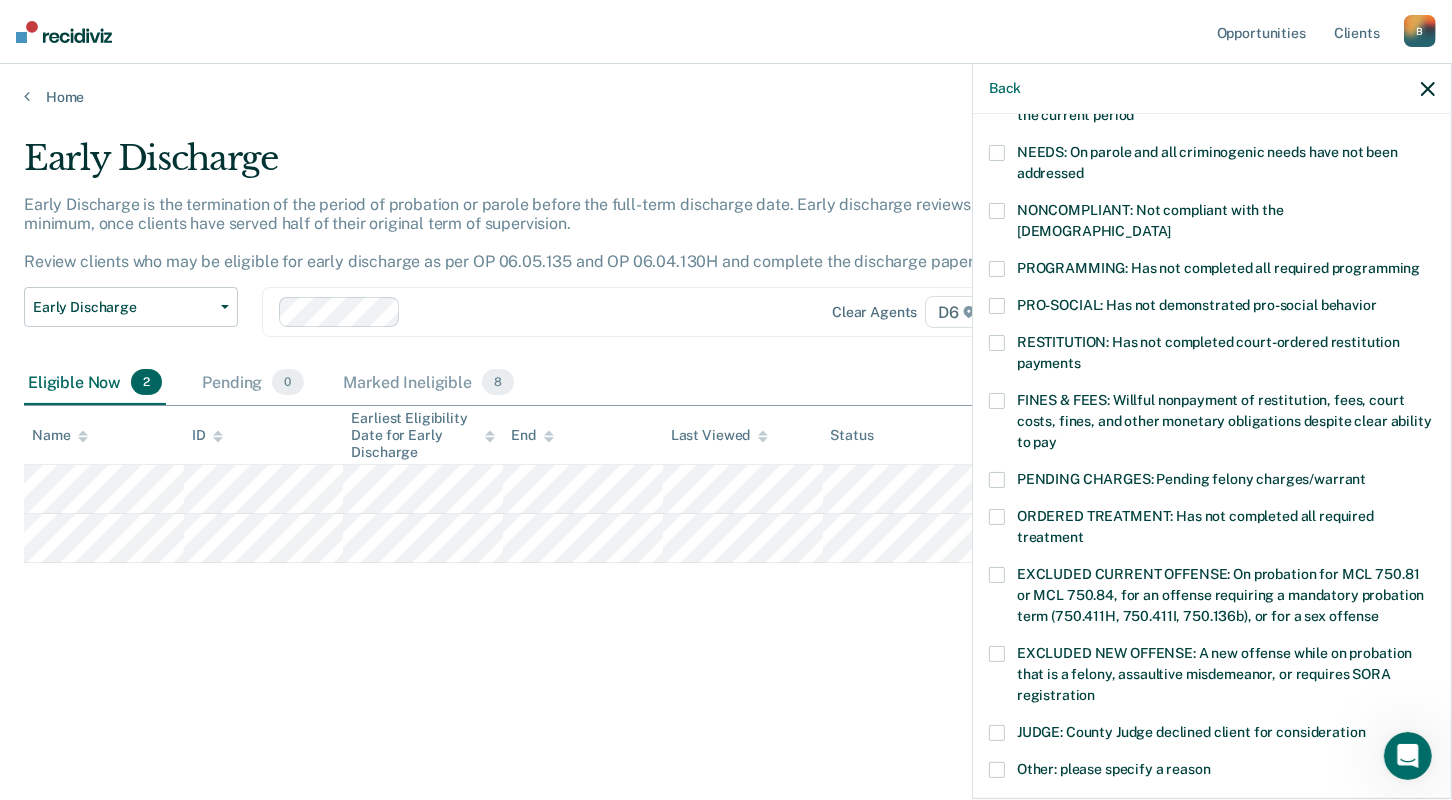 click at bounding box center (997, 401) 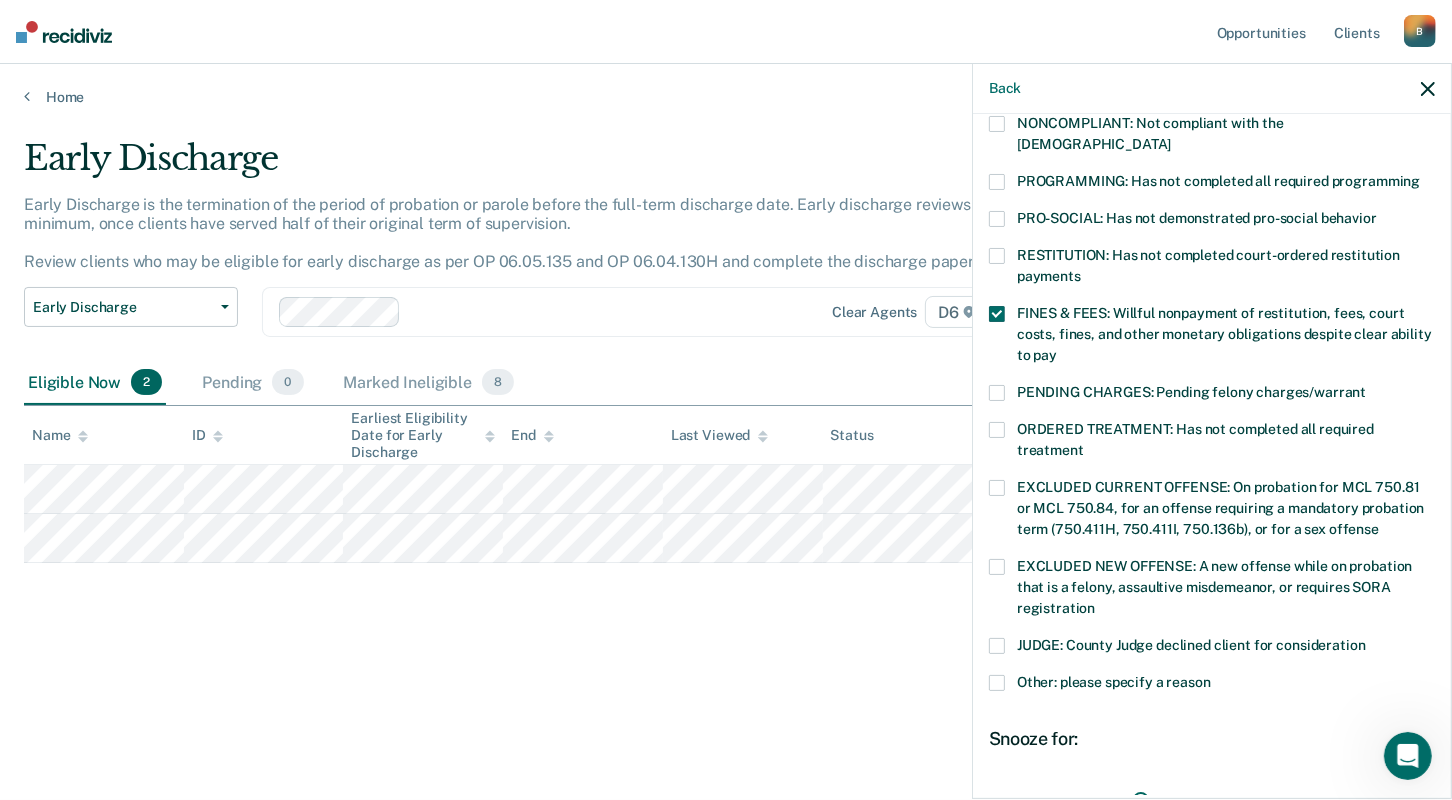 scroll, scrollTop: 576, scrollLeft: 0, axis: vertical 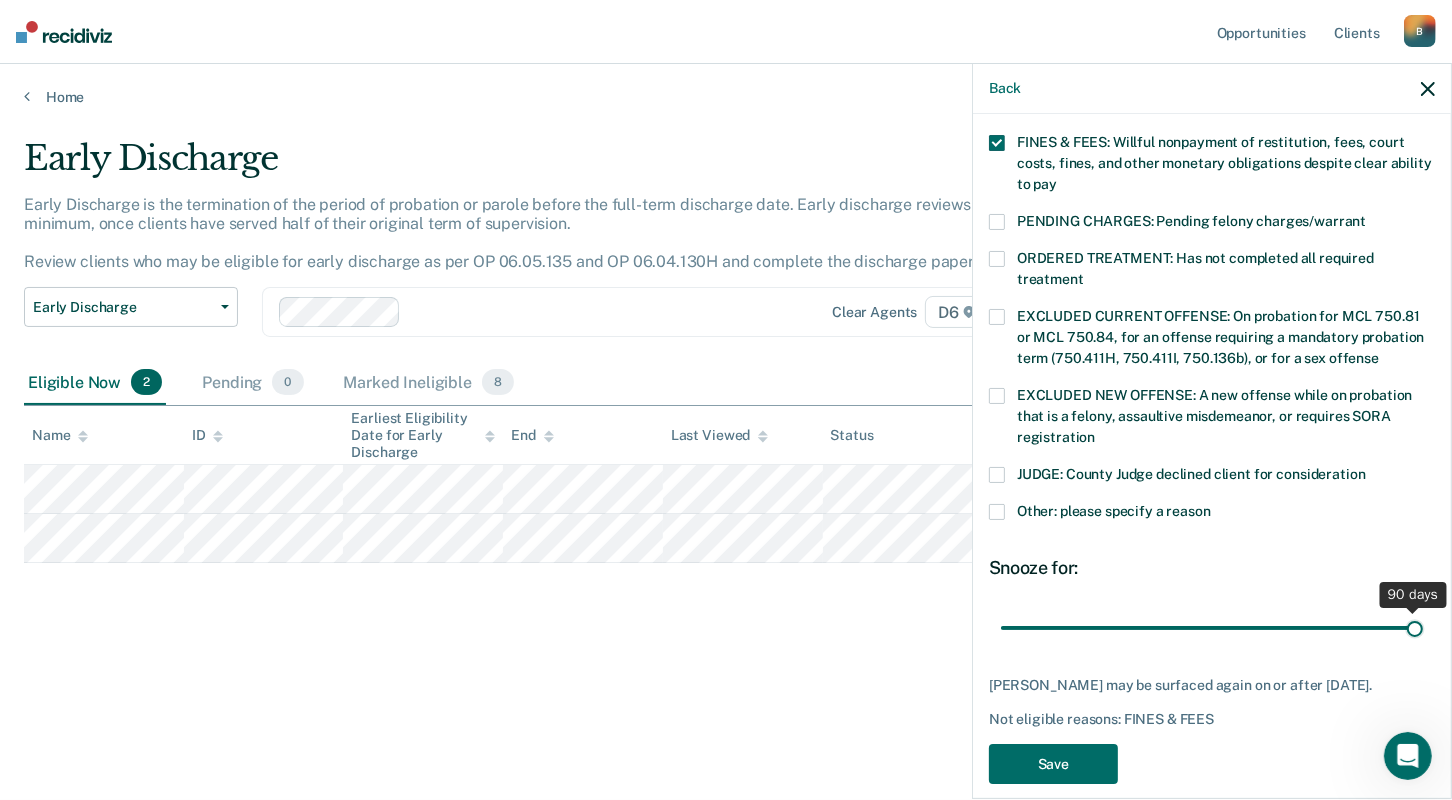 drag, startPoint x: 1217, startPoint y: 602, endPoint x: 1428, endPoint y: 595, distance: 211.11609 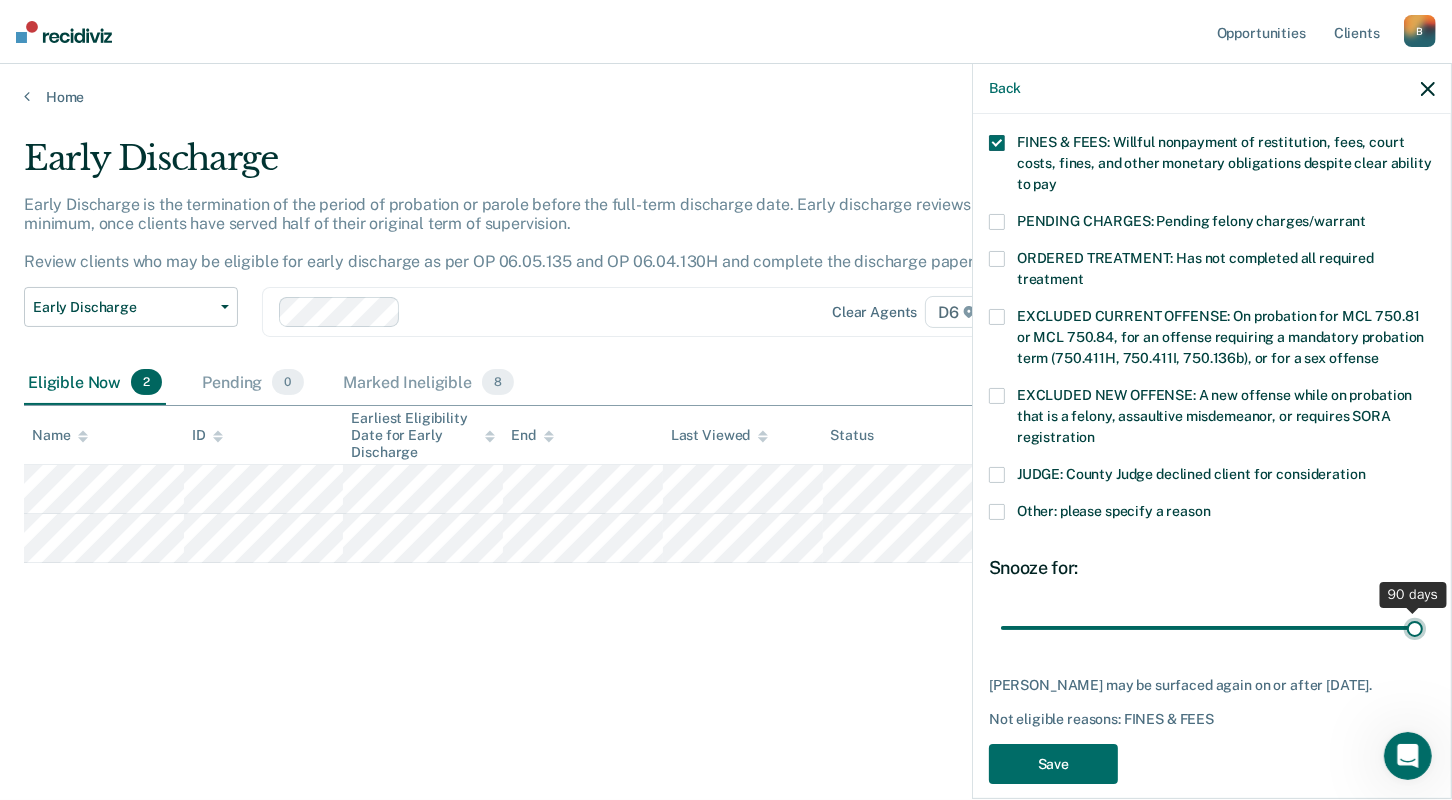 type on "90" 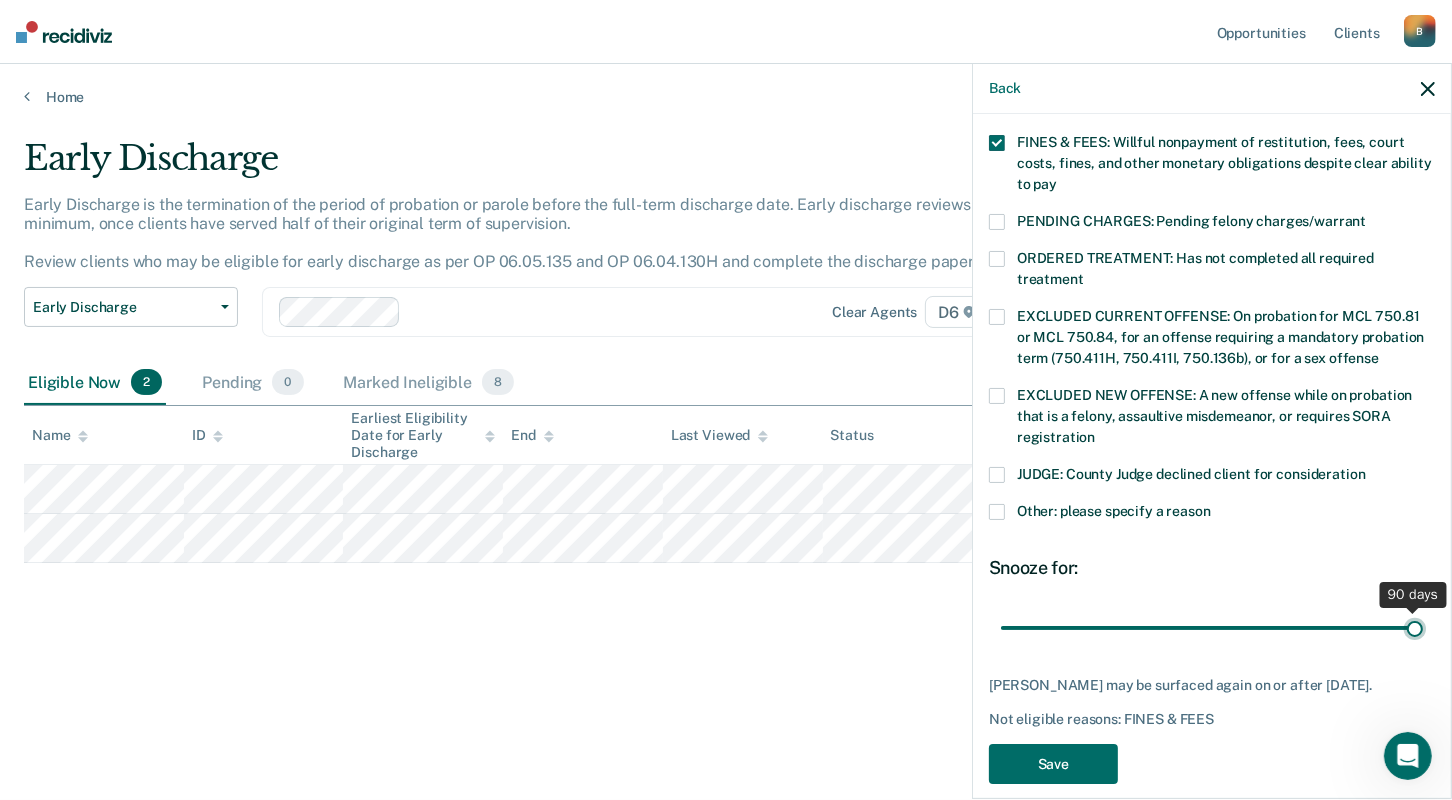 click at bounding box center (1212, 627) 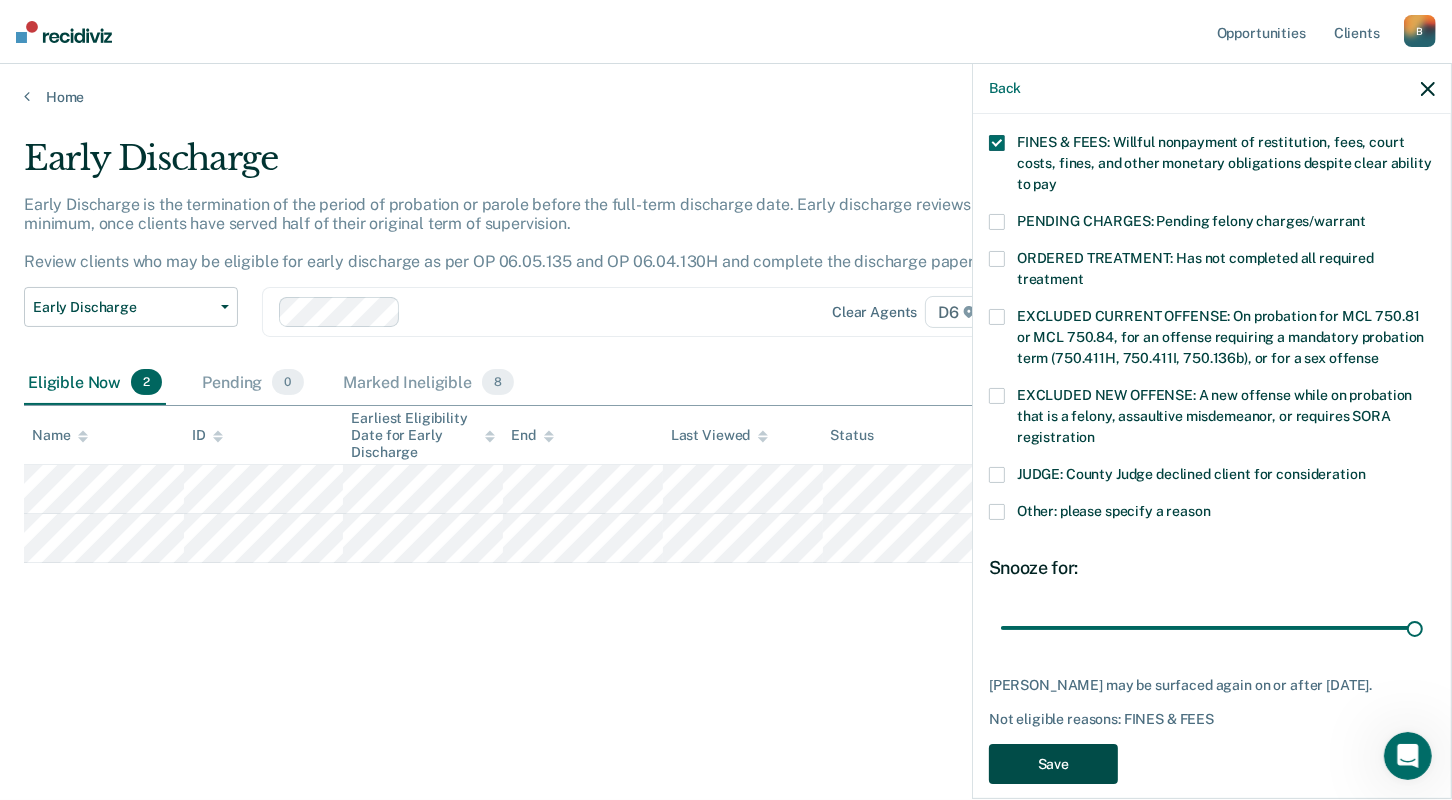 click on "Save" at bounding box center [1053, 764] 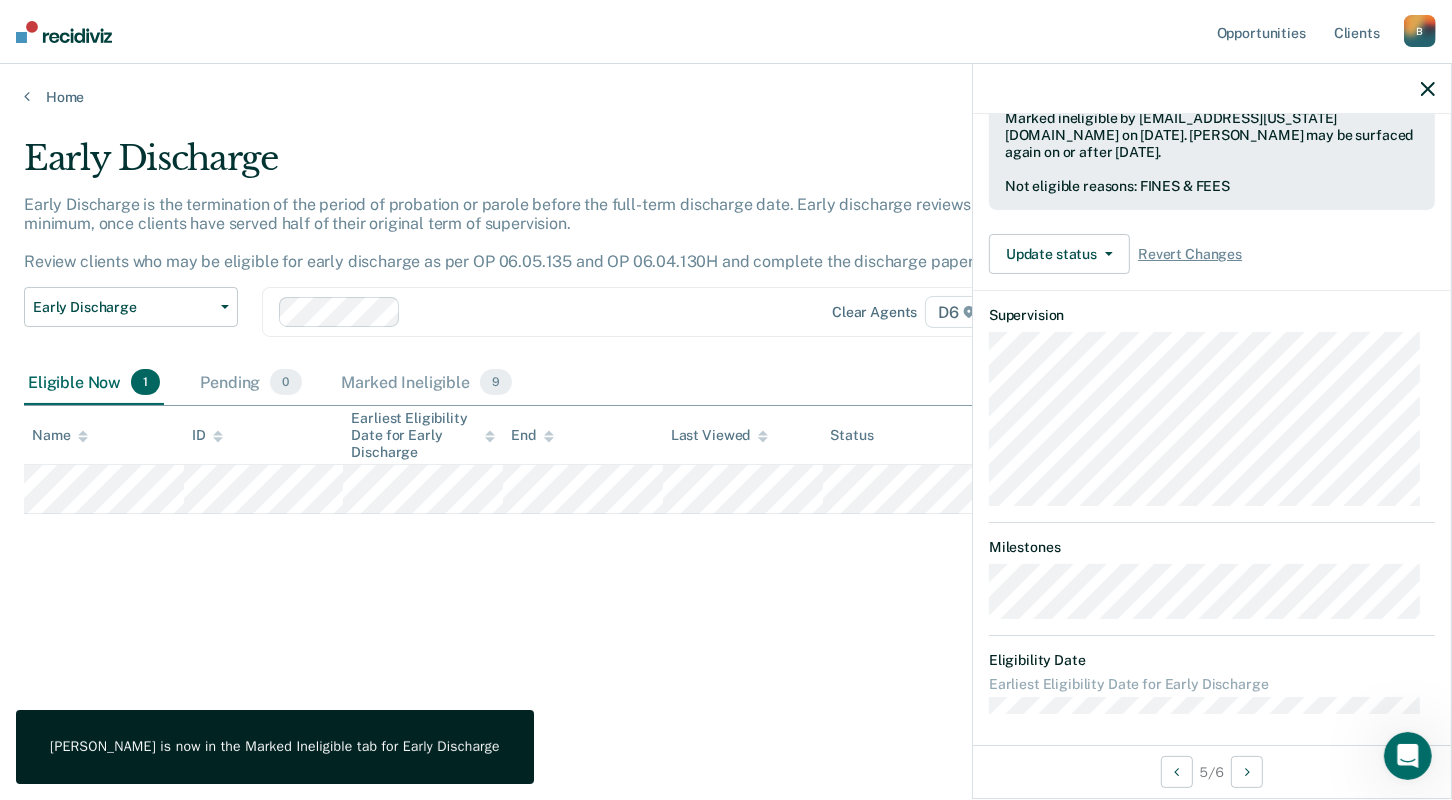scroll, scrollTop: 356, scrollLeft: 0, axis: vertical 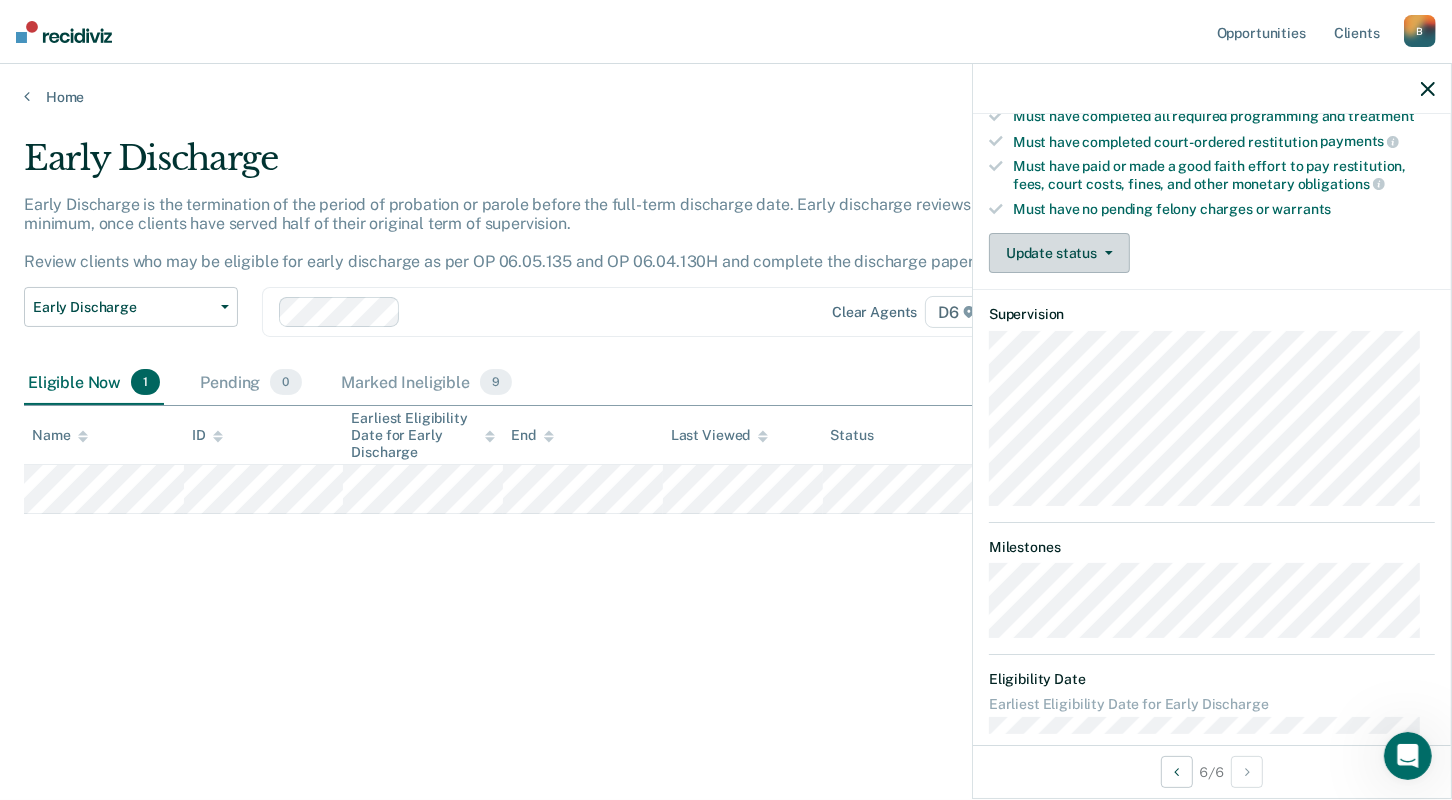 click on "Update status" at bounding box center (1059, 253) 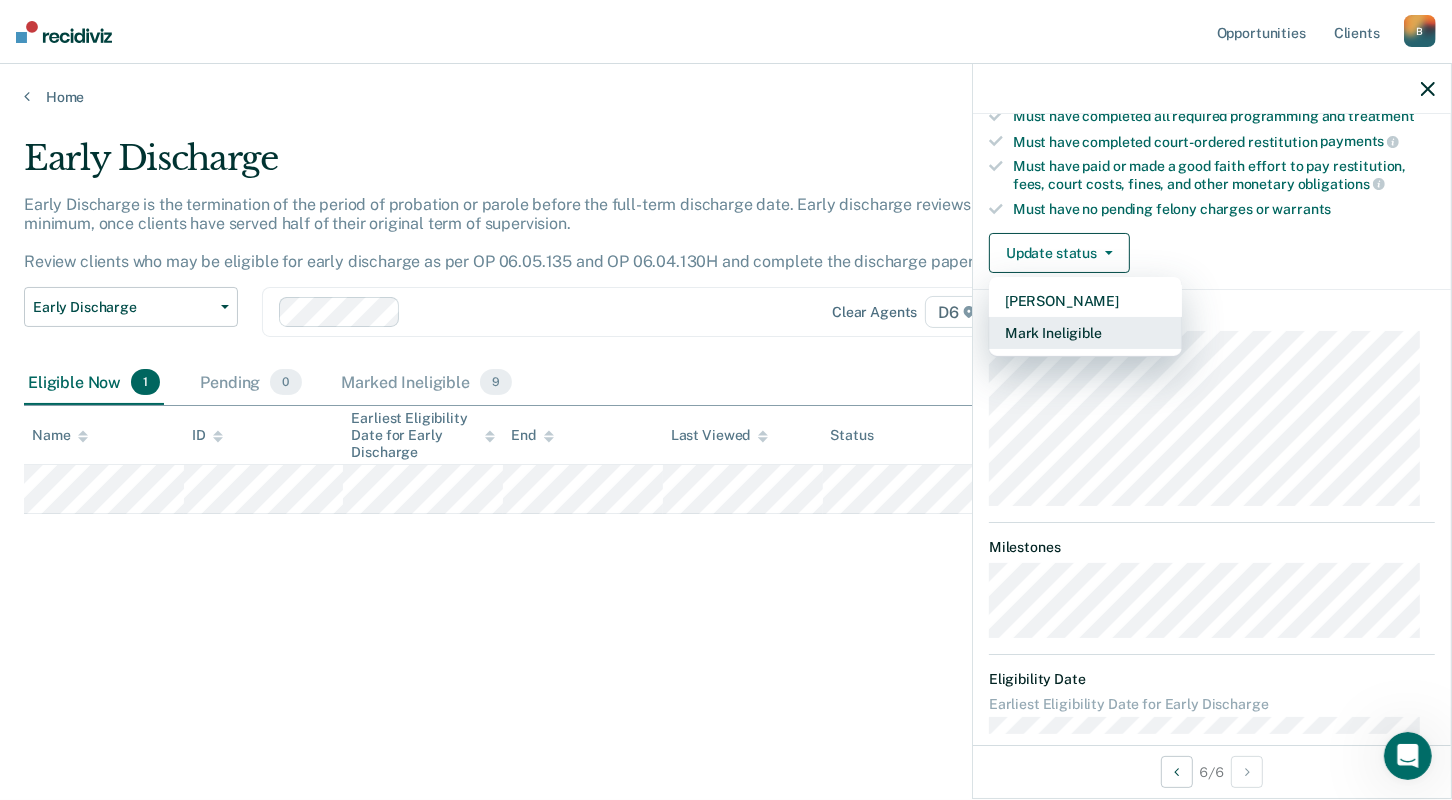 click on "Mark Ineligible" at bounding box center (1085, 333) 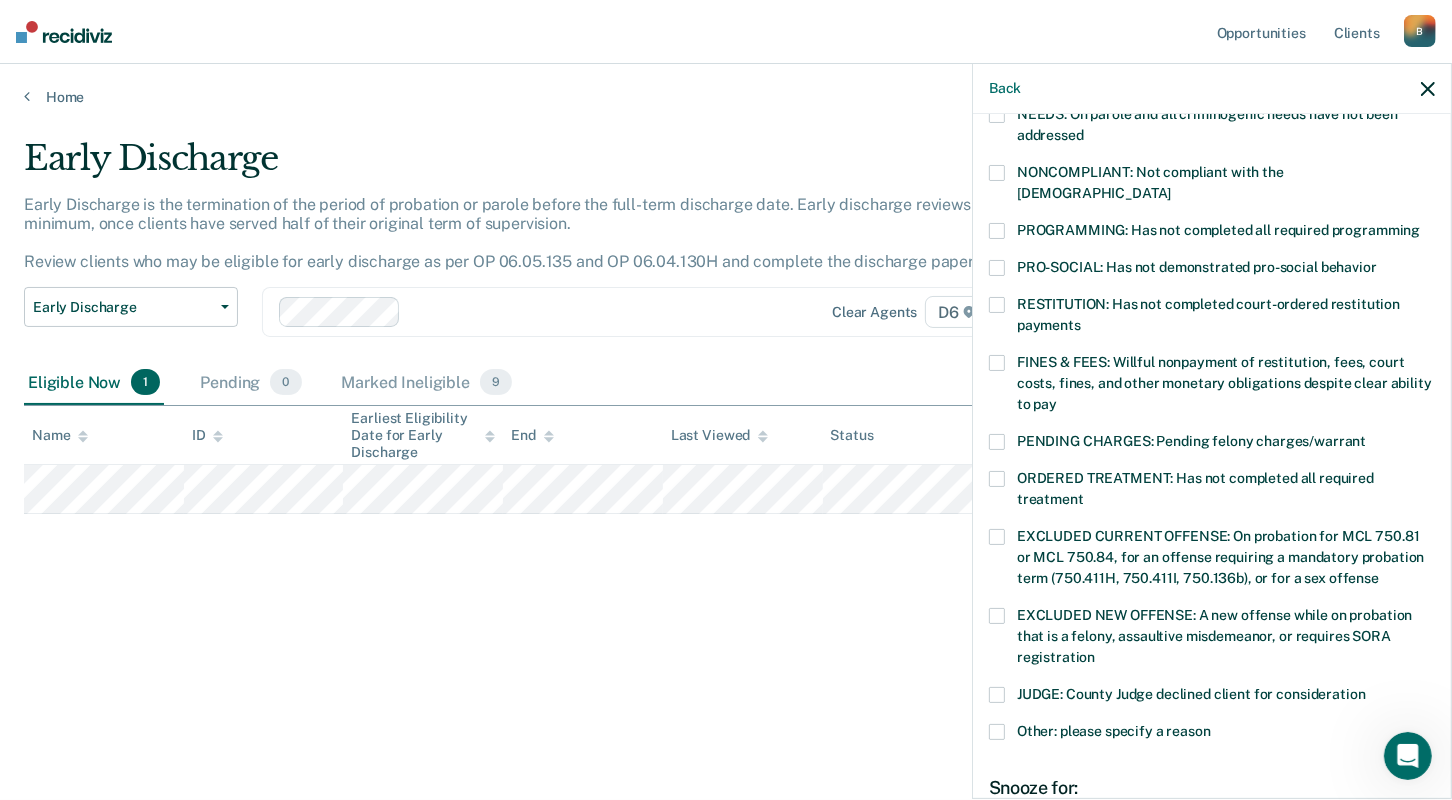 drag, startPoint x: 992, startPoint y: 339, endPoint x: 992, endPoint y: 355, distance: 16 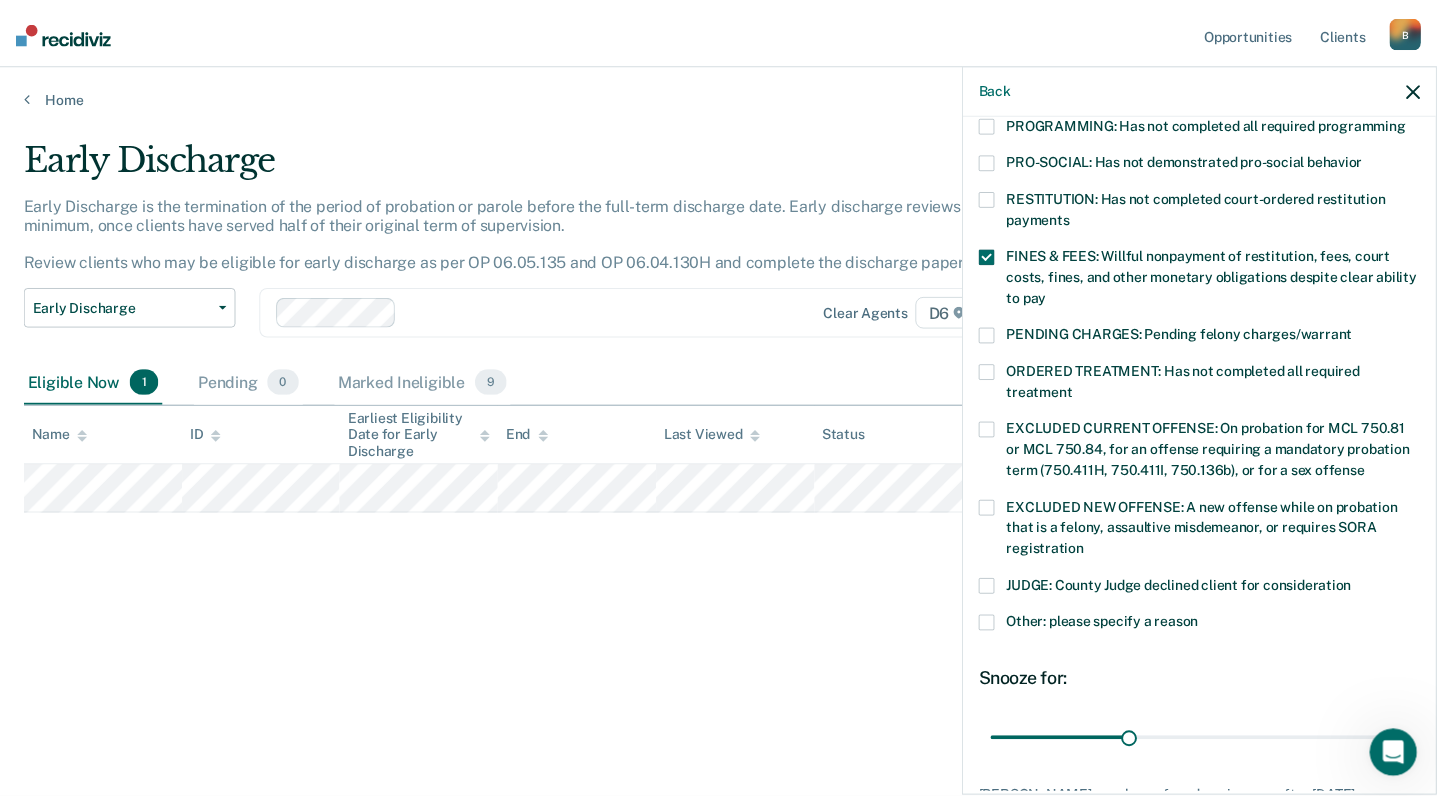 scroll, scrollTop: 576, scrollLeft: 0, axis: vertical 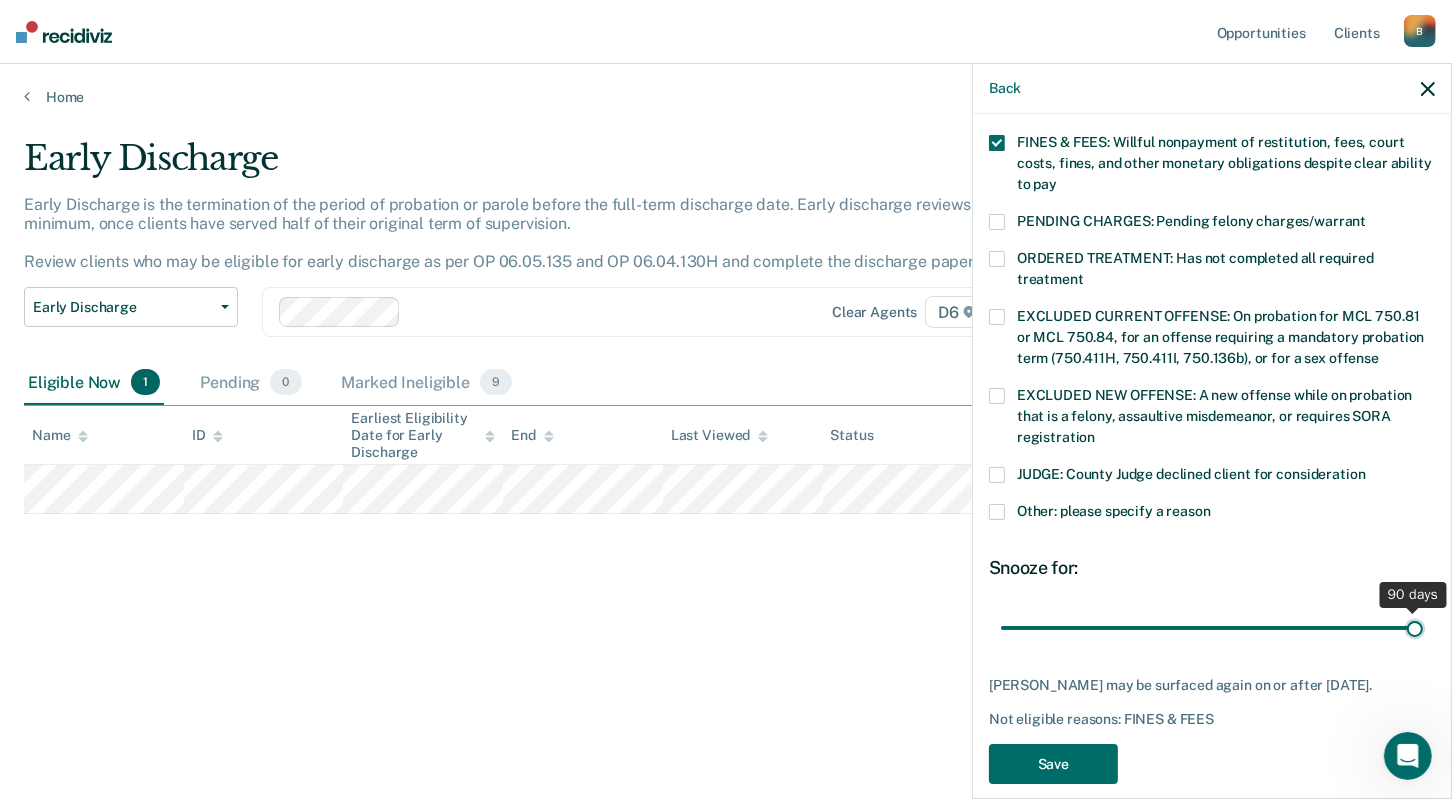 drag, startPoint x: 1138, startPoint y: 603, endPoint x: 1486, endPoint y: 587, distance: 348.3676 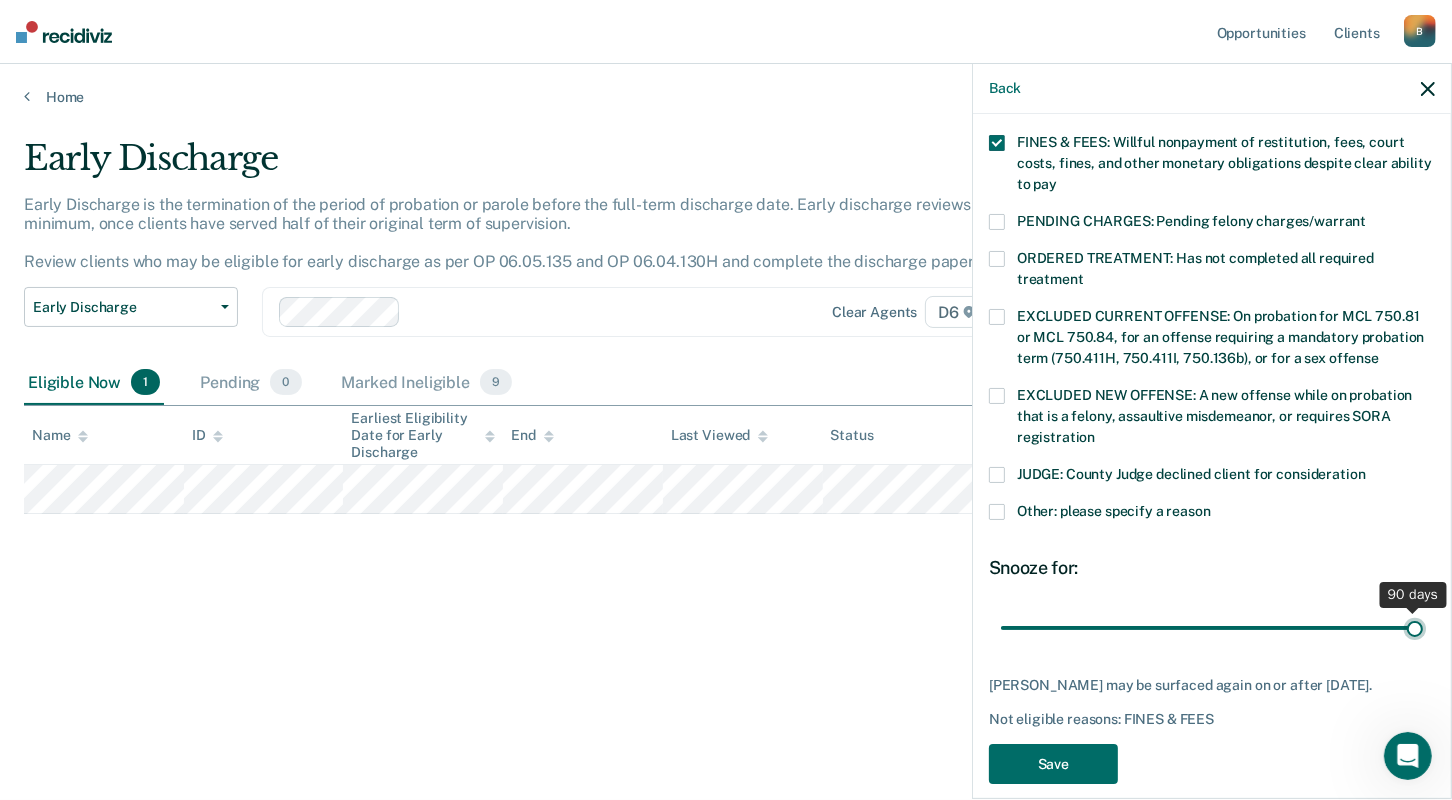 type on "90" 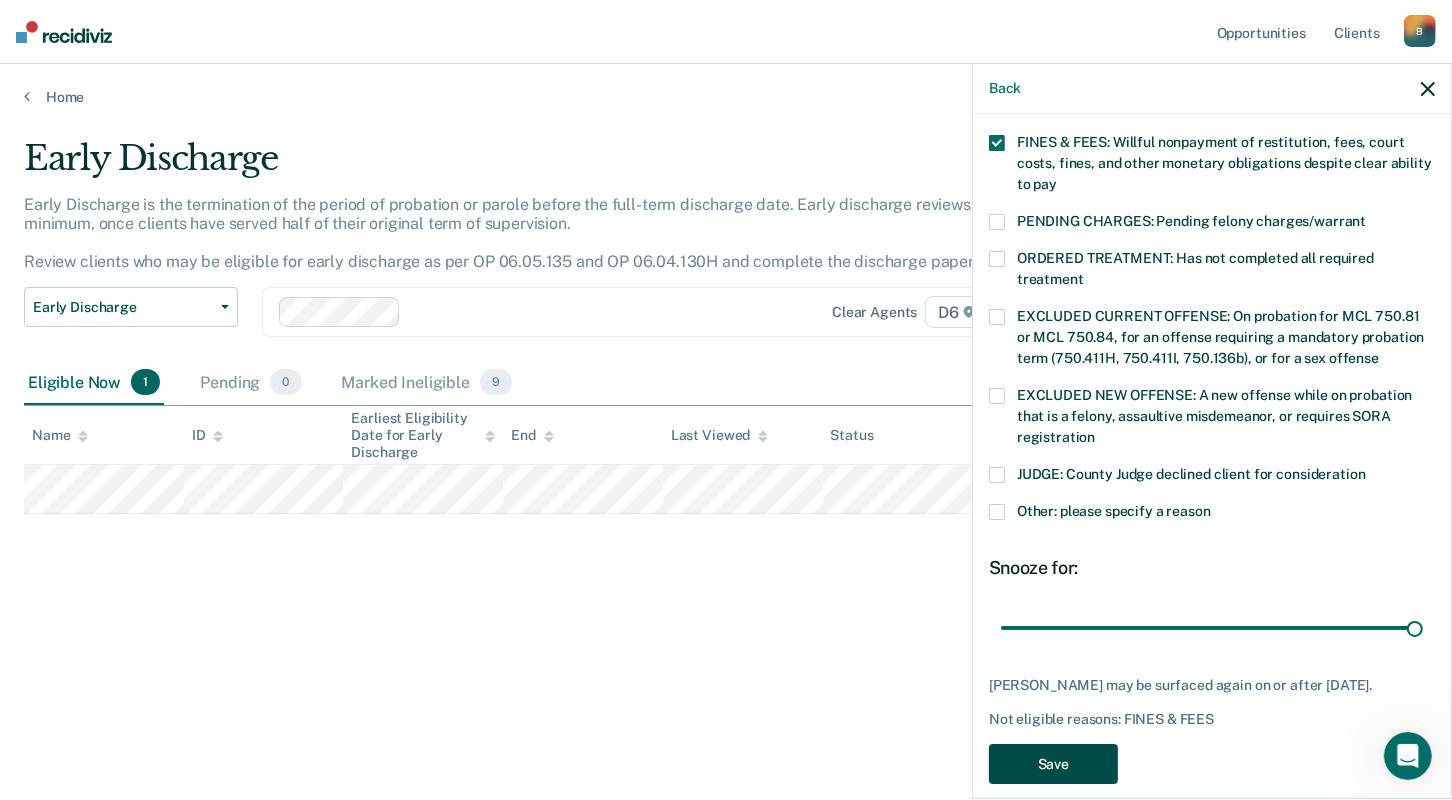 click on "Save" at bounding box center [1053, 764] 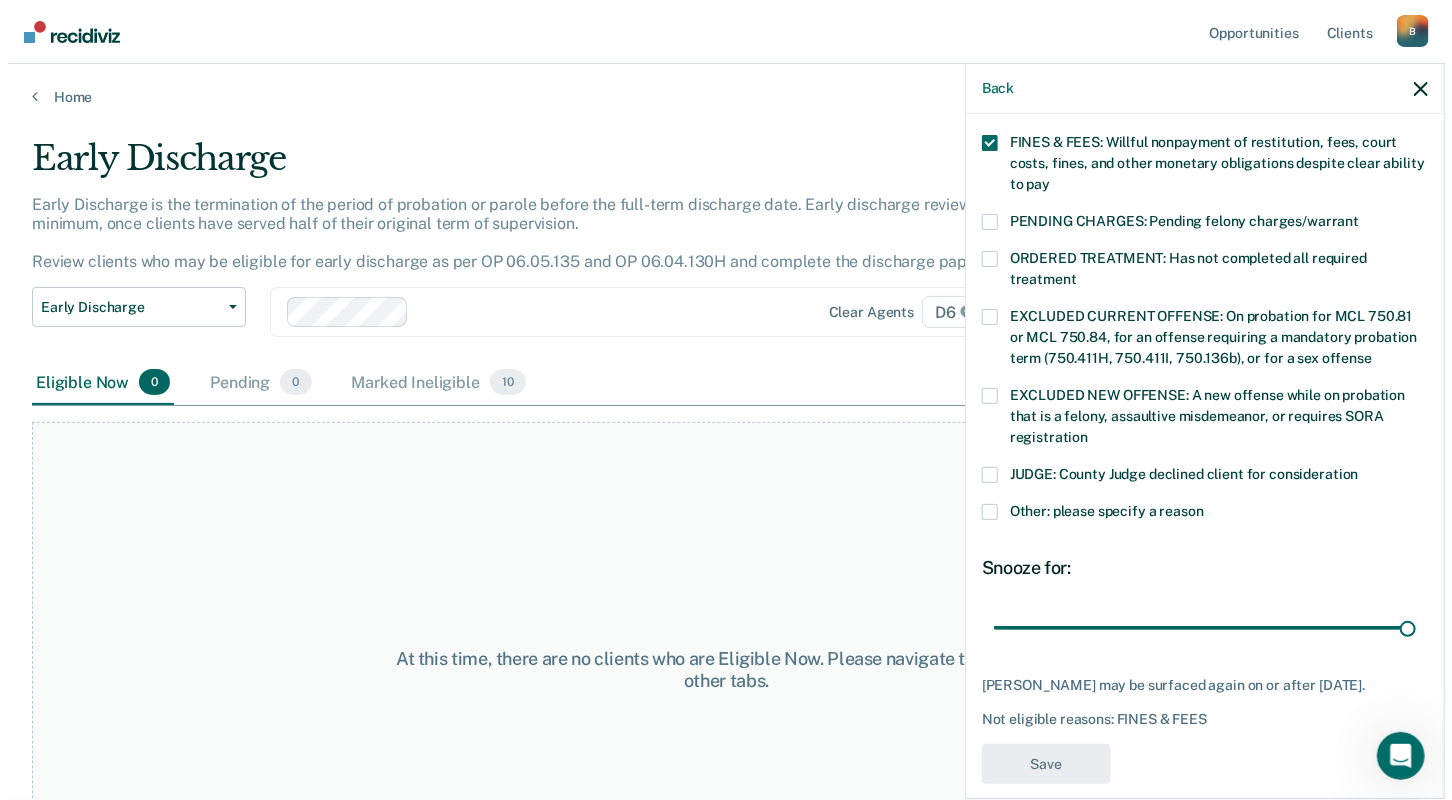 scroll, scrollTop: 524, scrollLeft: 0, axis: vertical 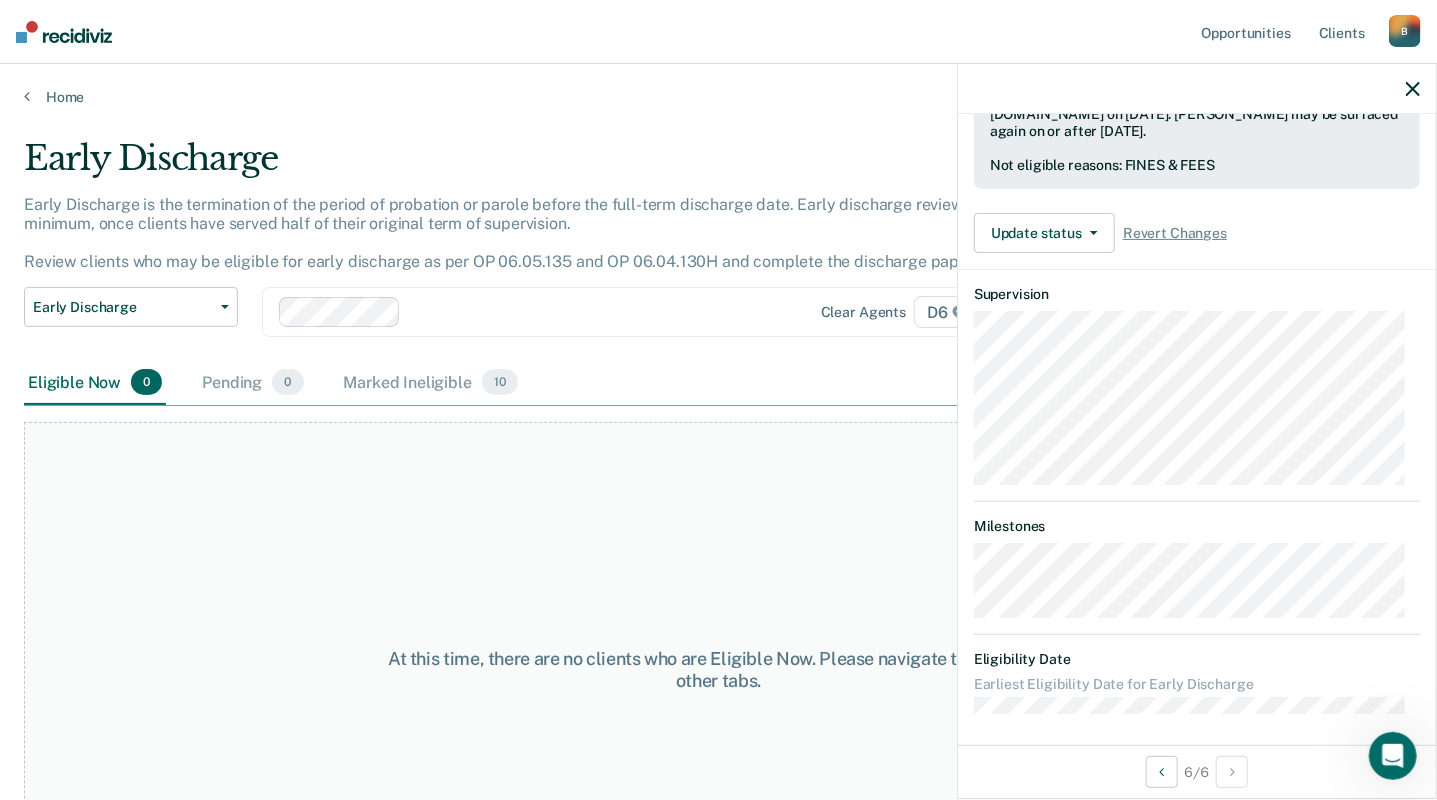 click 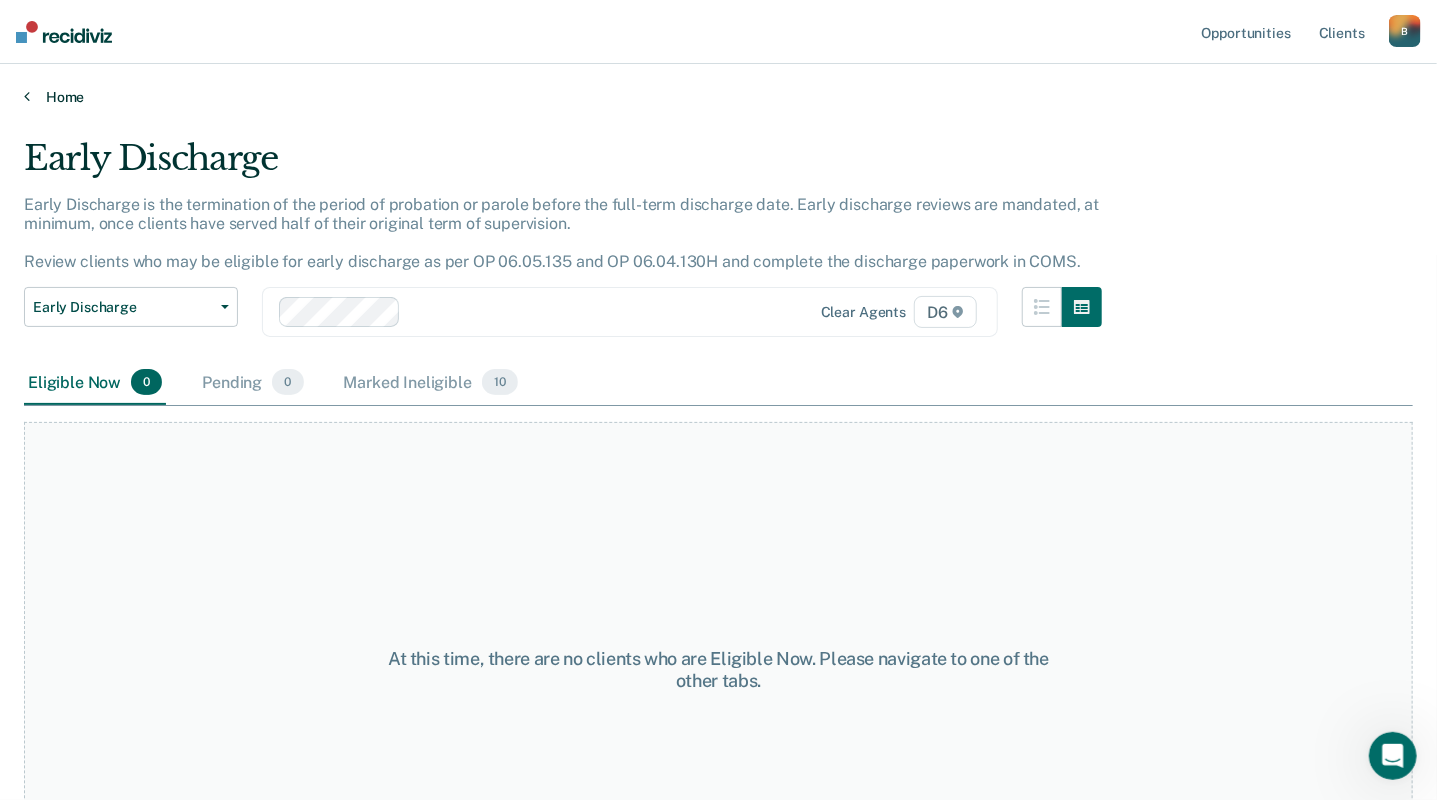 click on "Home" at bounding box center [718, 97] 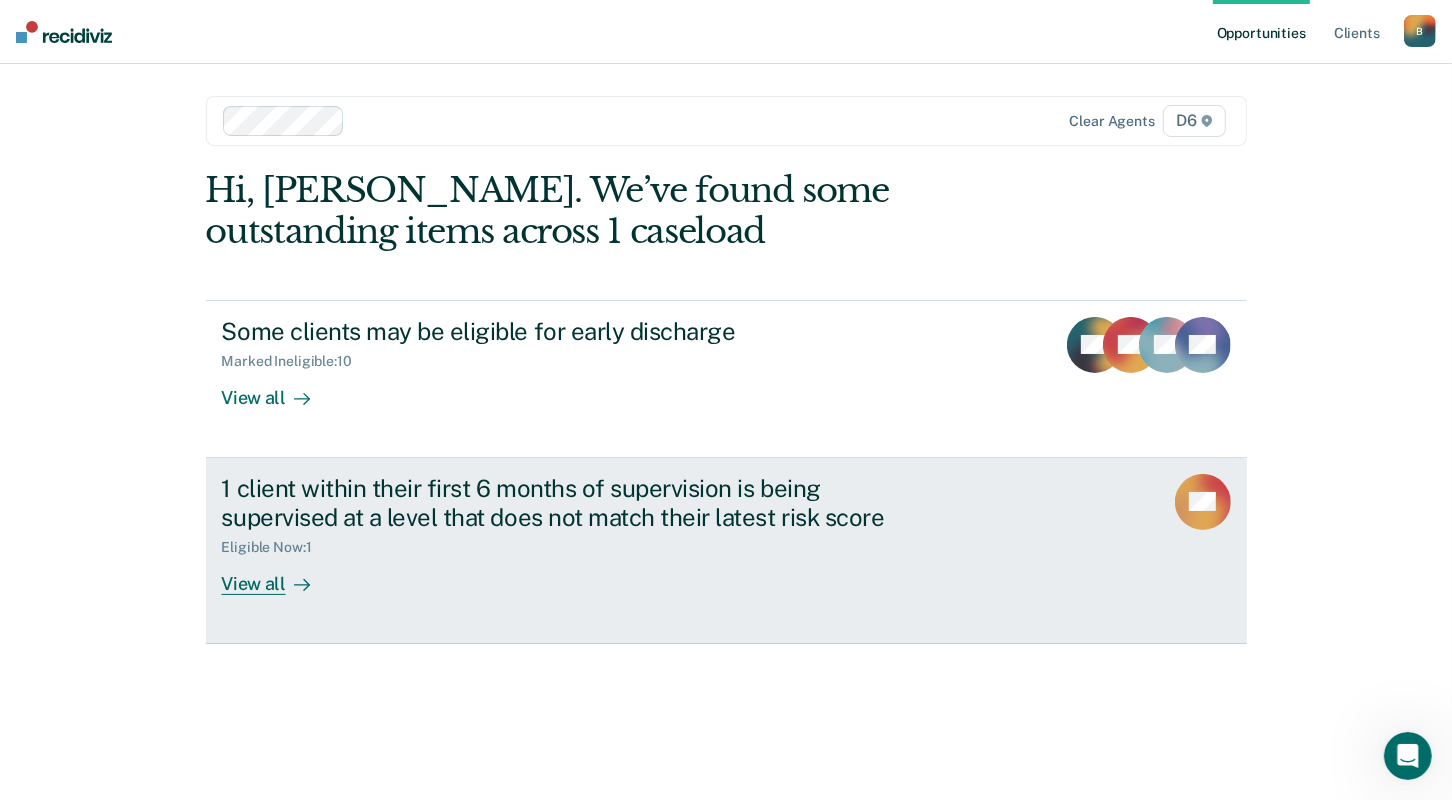 click on "View all" at bounding box center [278, 575] 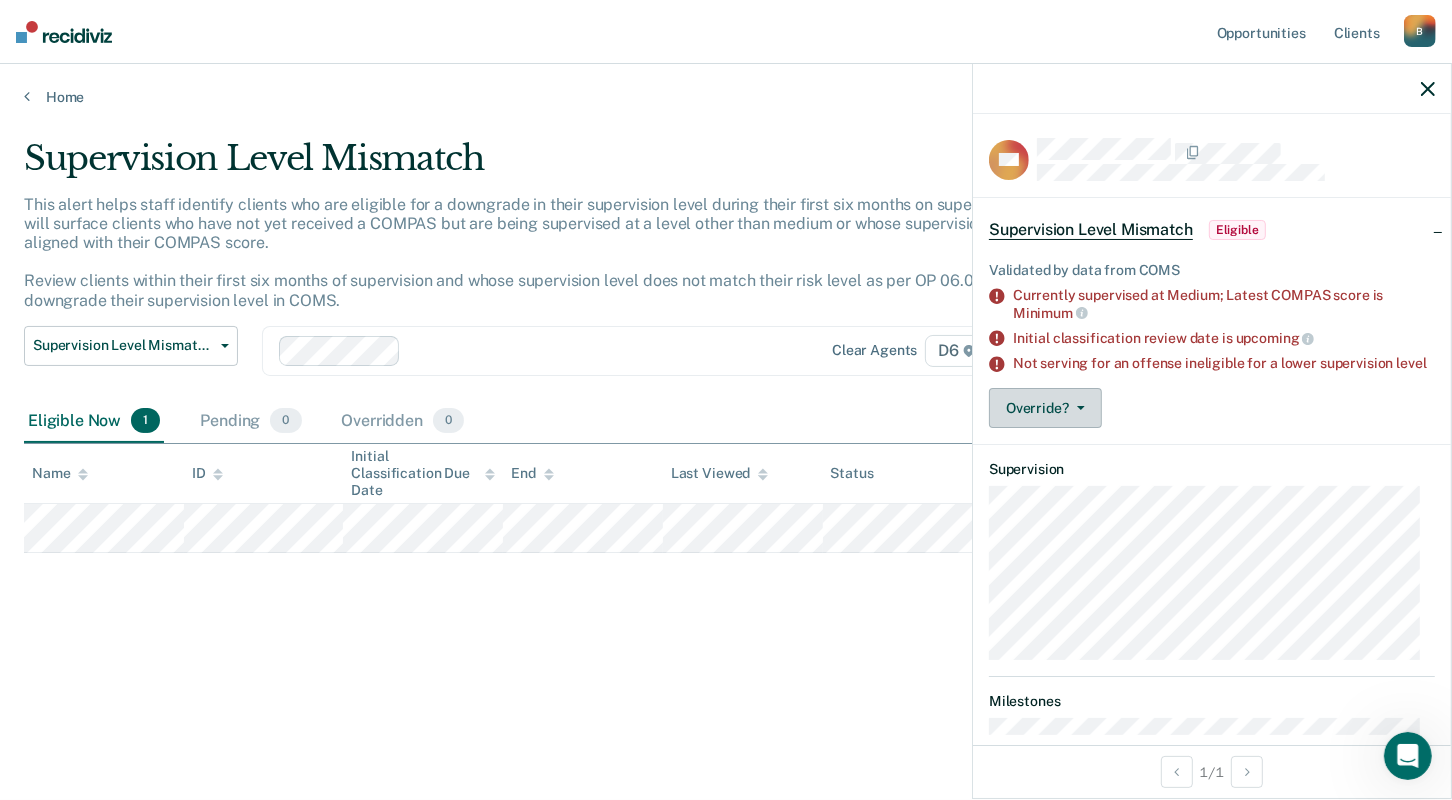 click on "Override?" at bounding box center [1045, 408] 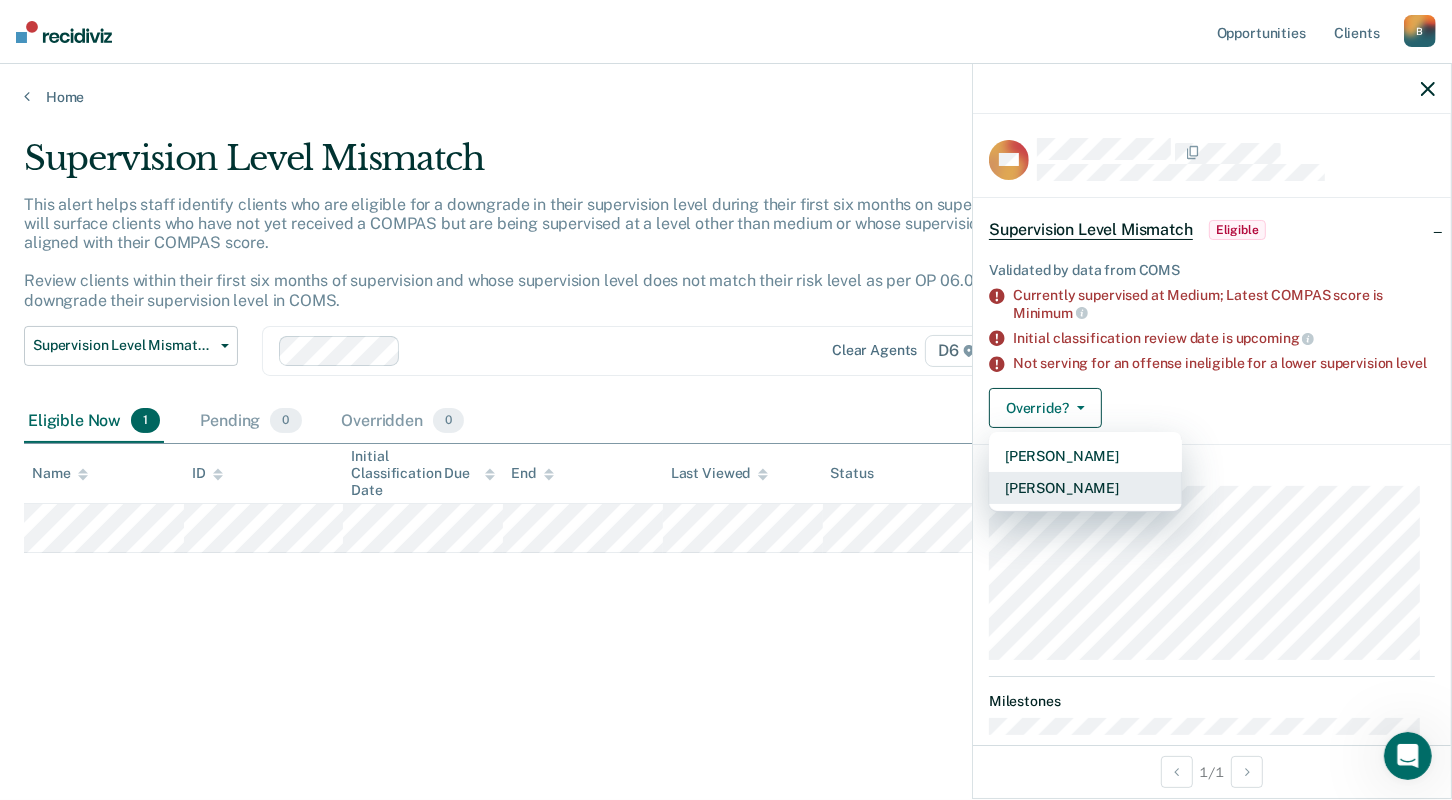 click on "[PERSON_NAME]" at bounding box center [1085, 488] 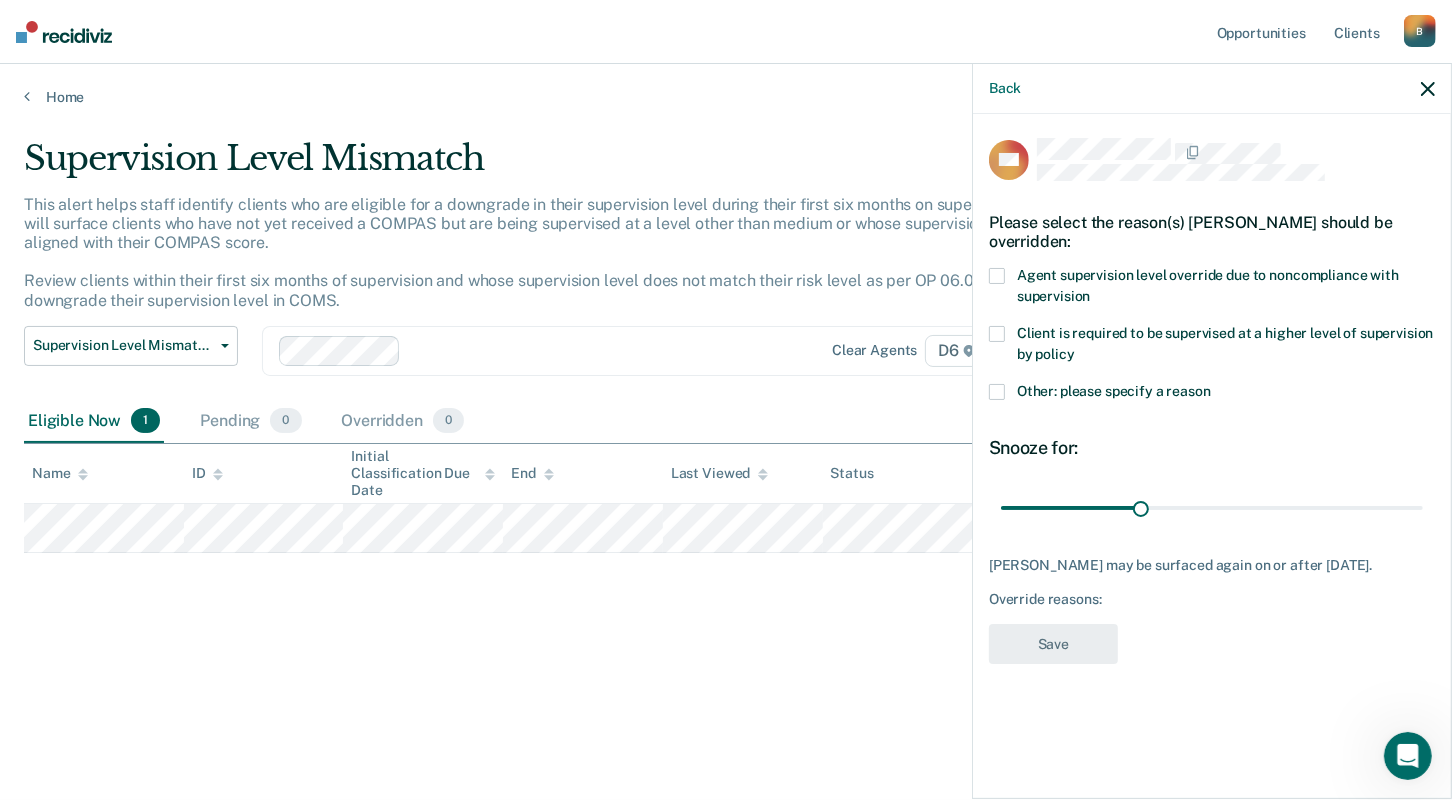 click at bounding box center (997, 392) 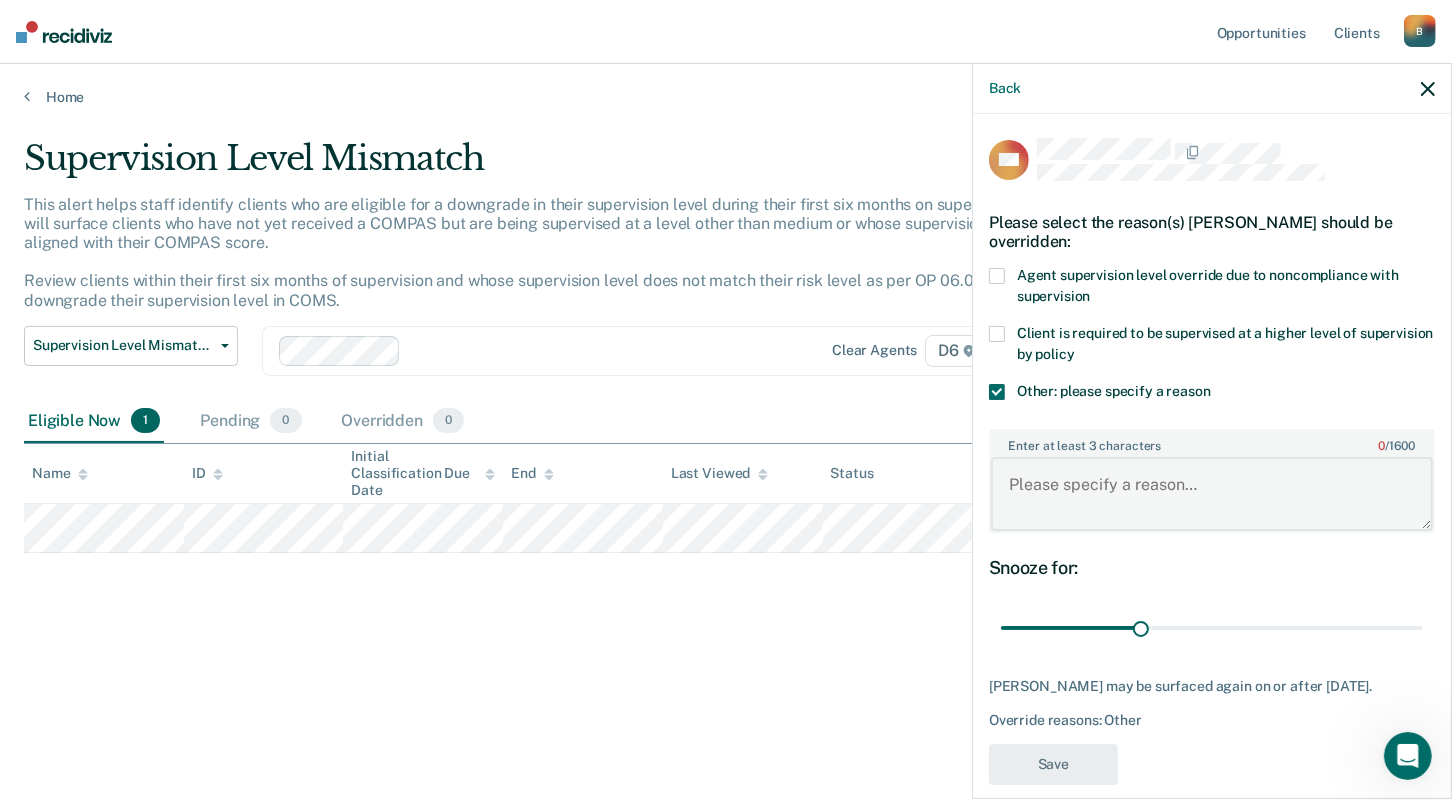 drag, startPoint x: 1205, startPoint y: 482, endPoint x: 1023, endPoint y: 497, distance: 182.61708 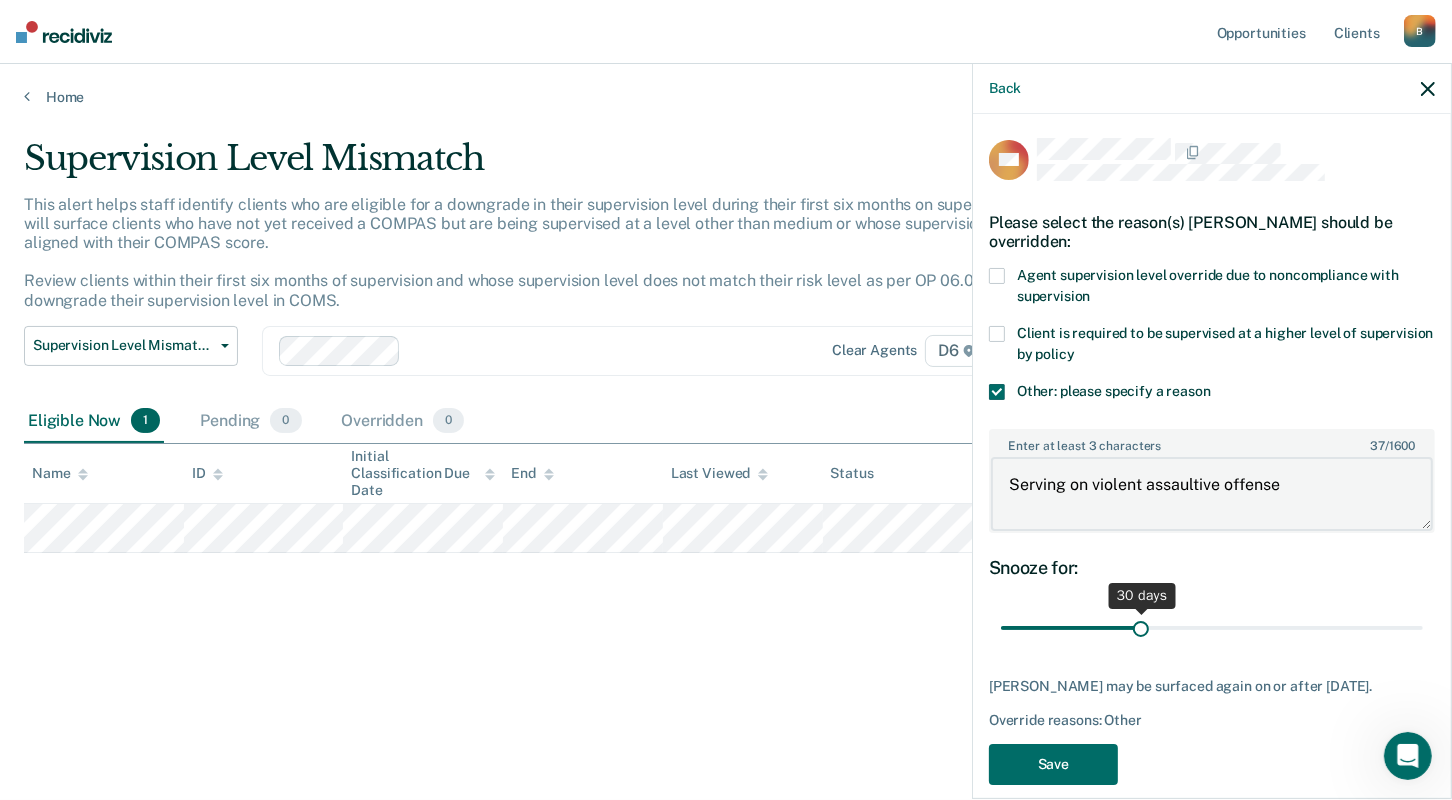 type on "Serving on violent assaultive offense" 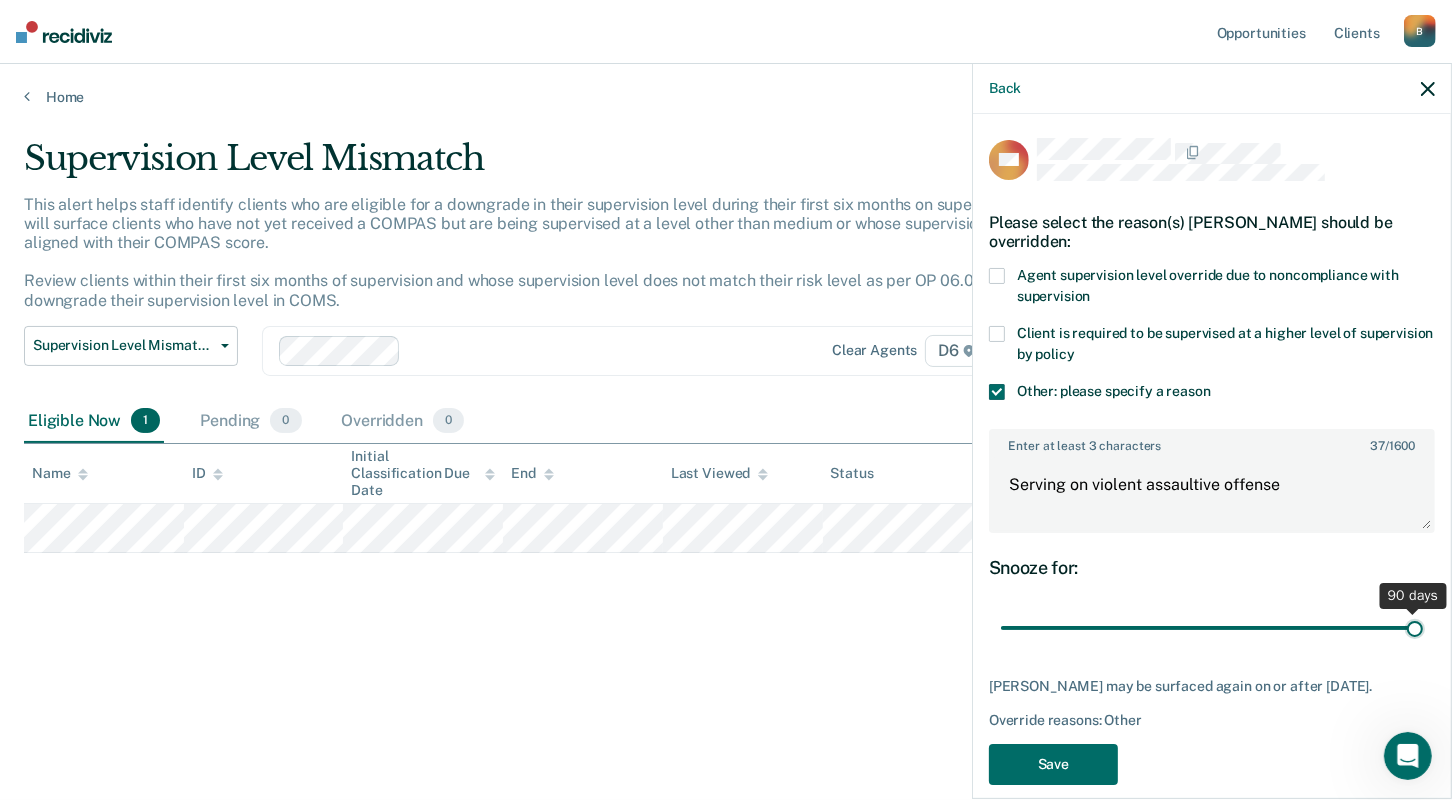 drag, startPoint x: 1135, startPoint y: 625, endPoint x: 1462, endPoint y: 629, distance: 327.02448 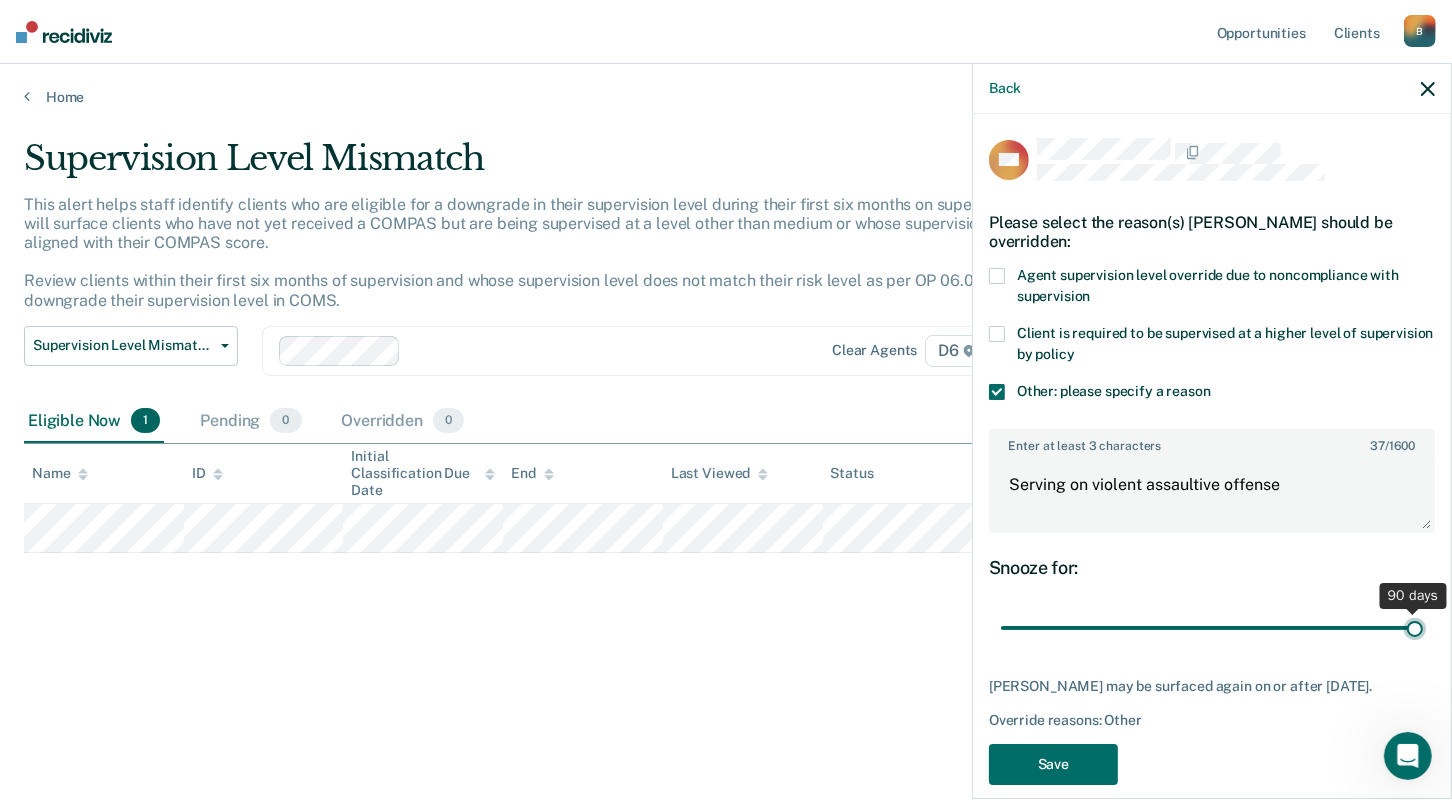 type on "90" 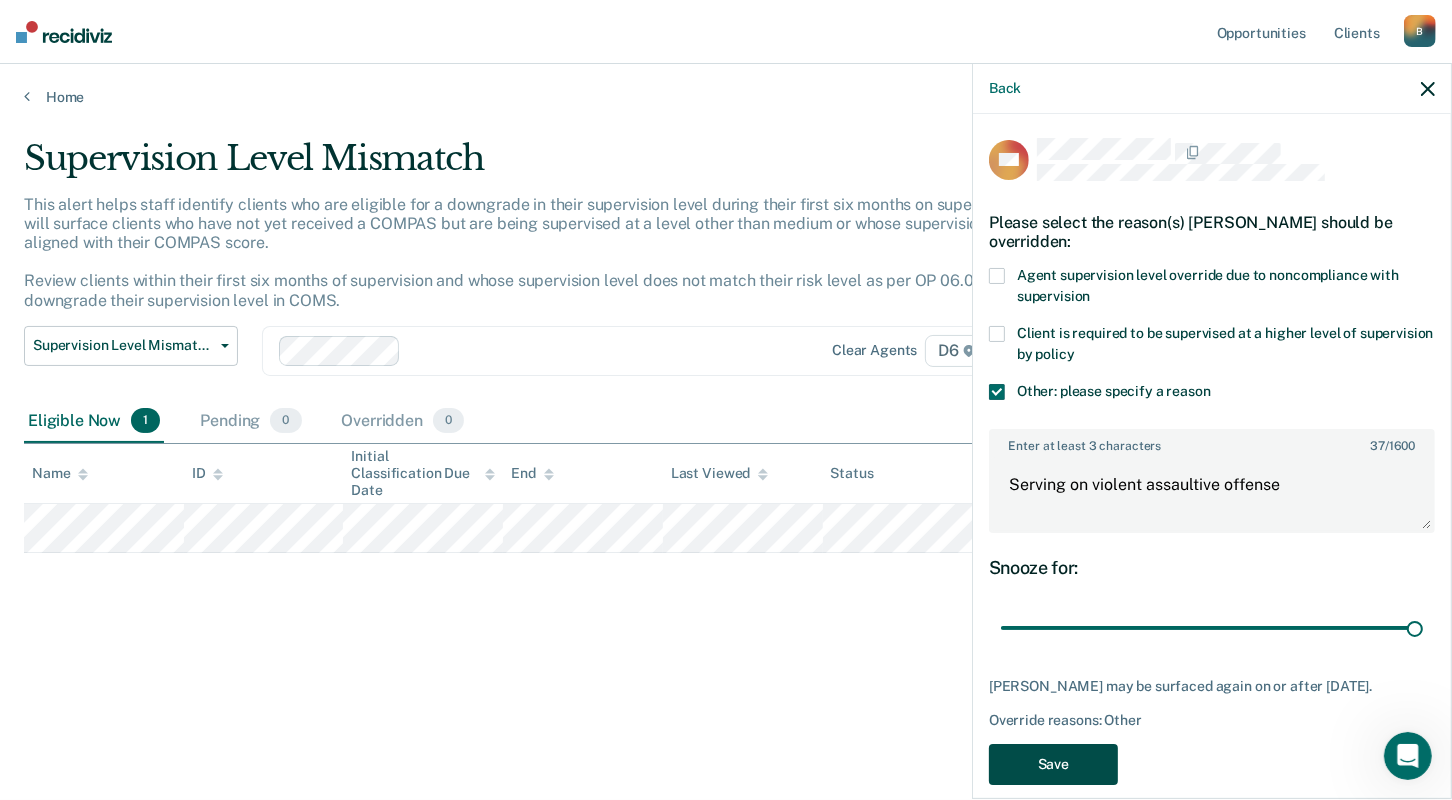 click on "Save" at bounding box center (1053, 764) 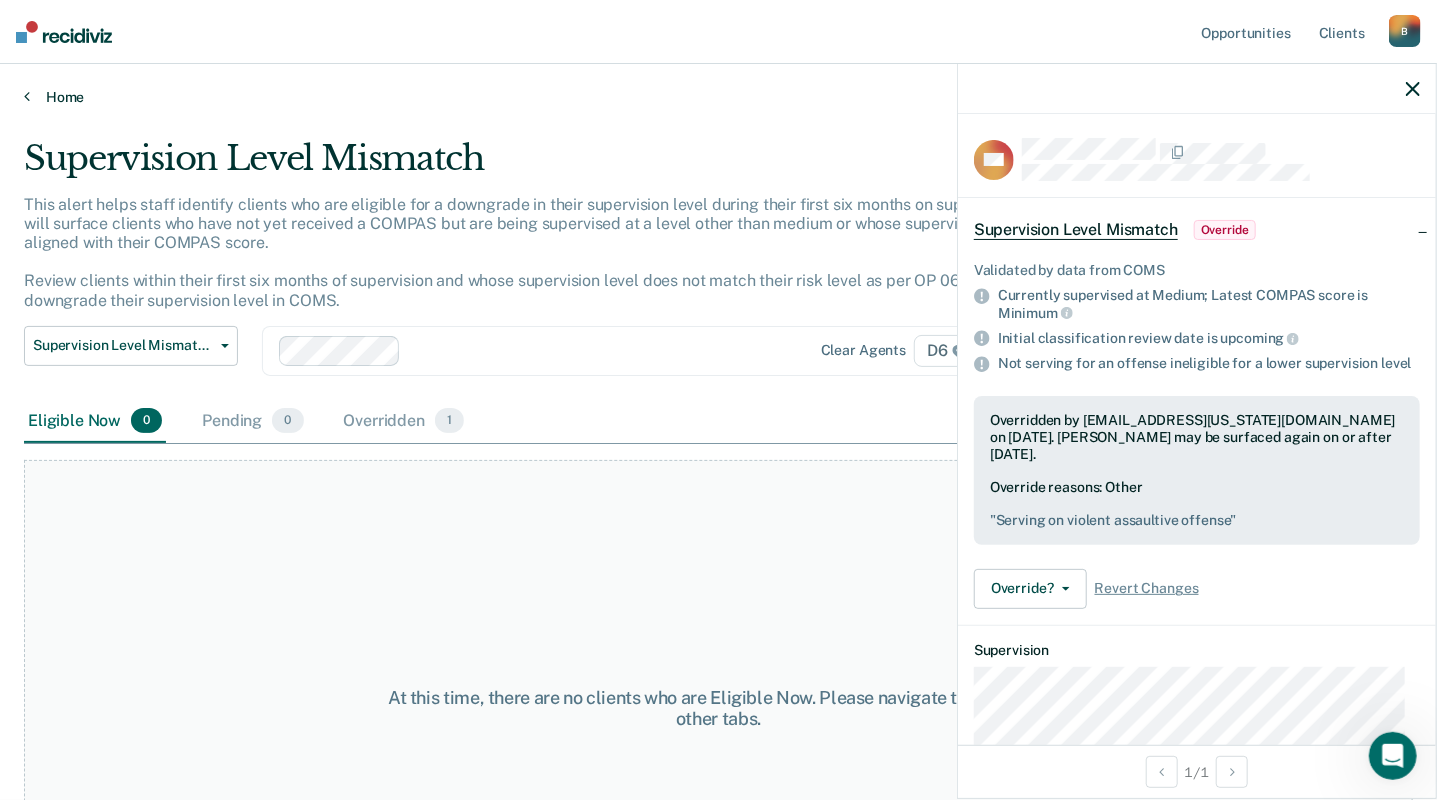 click on "Home" at bounding box center [718, 97] 